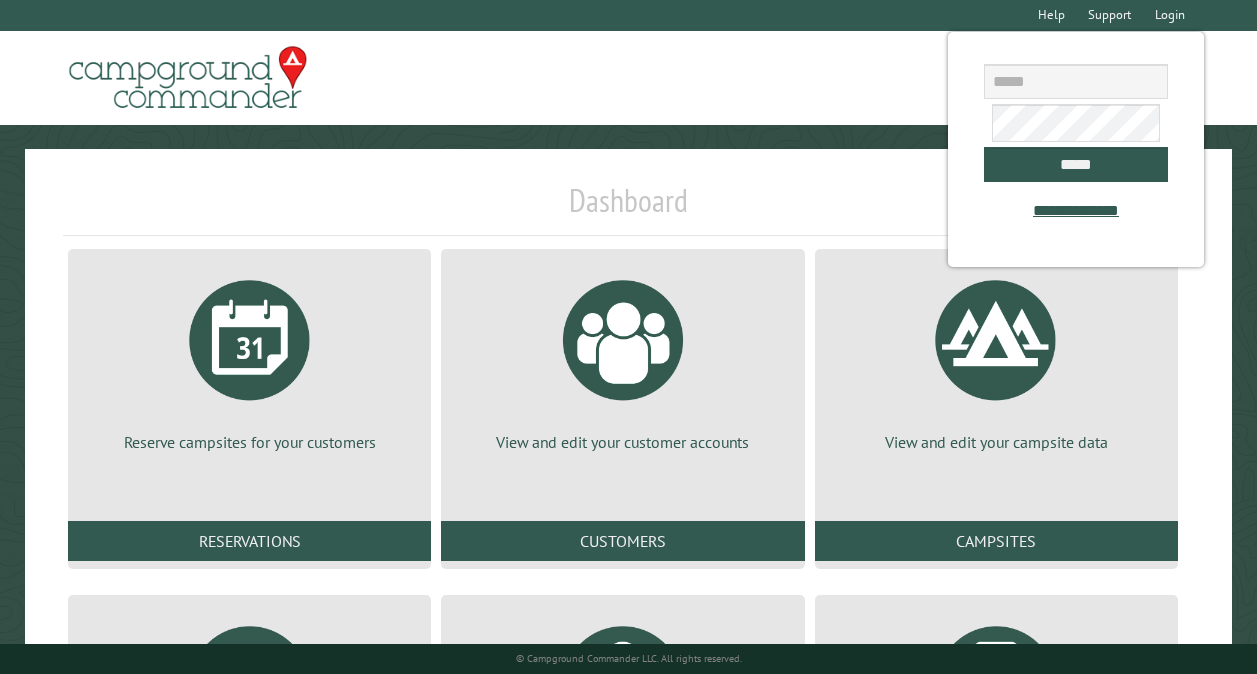 scroll, scrollTop: 0, scrollLeft: 0, axis: both 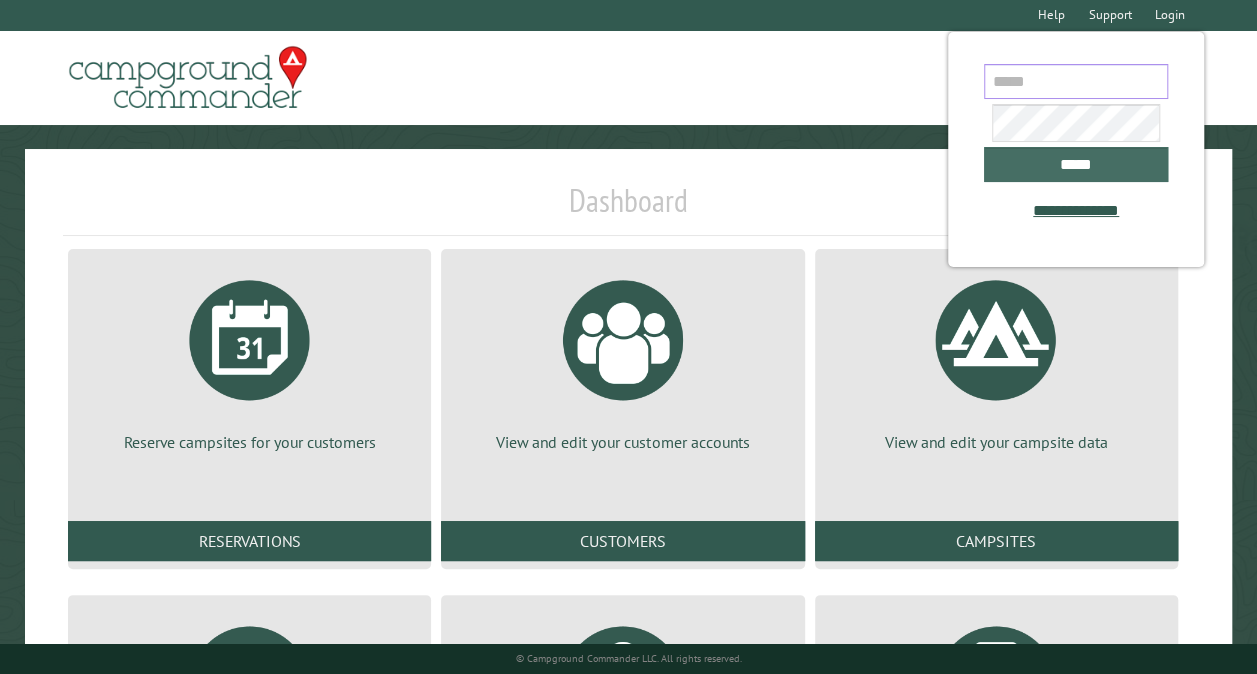 type on "**********" 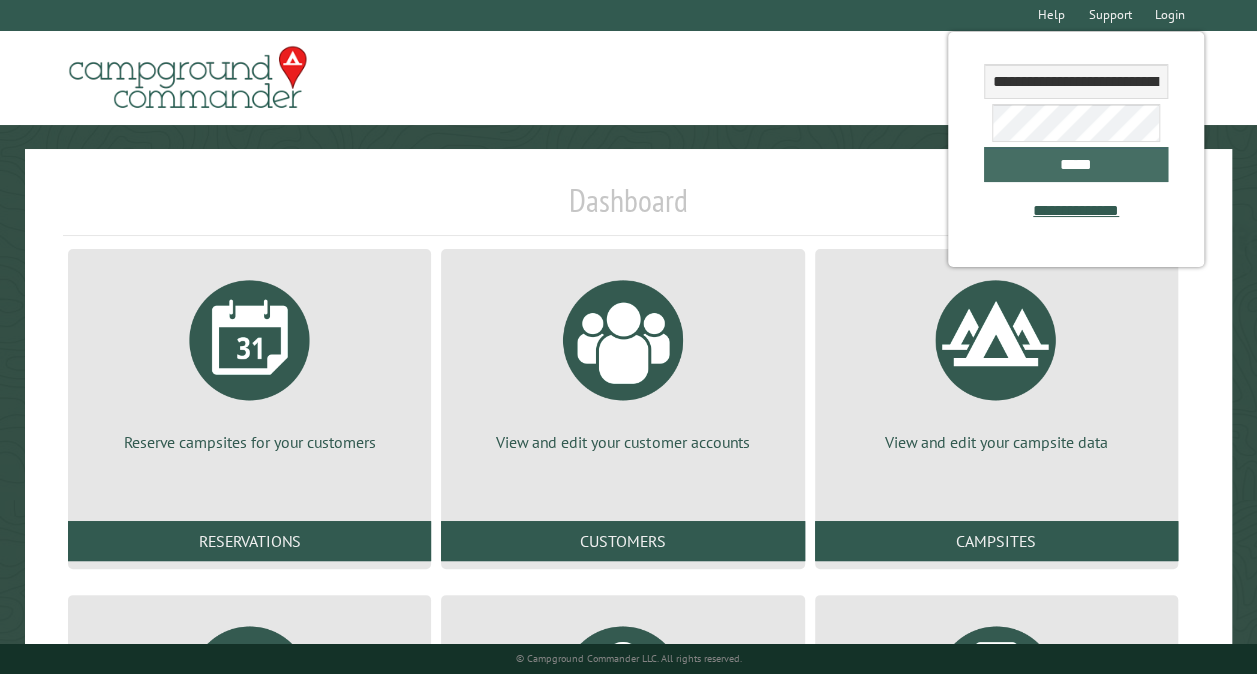 click on "*****" at bounding box center (1076, 164) 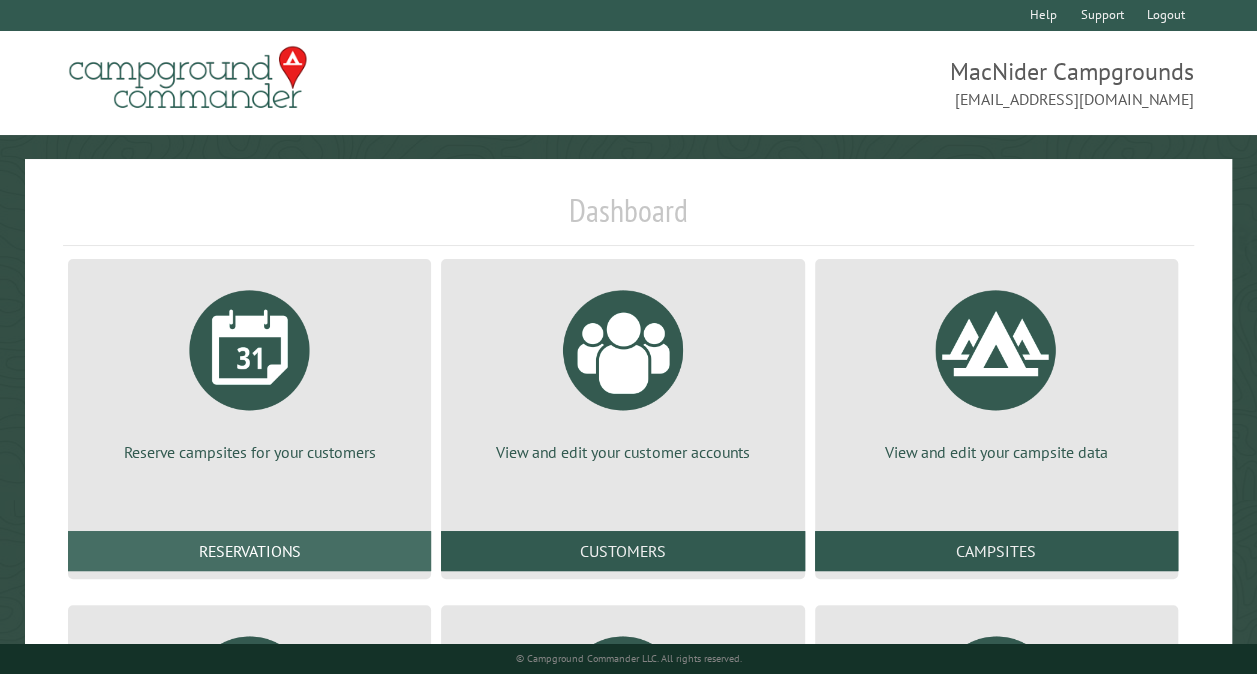 click on "Reservations" at bounding box center (249, 551) 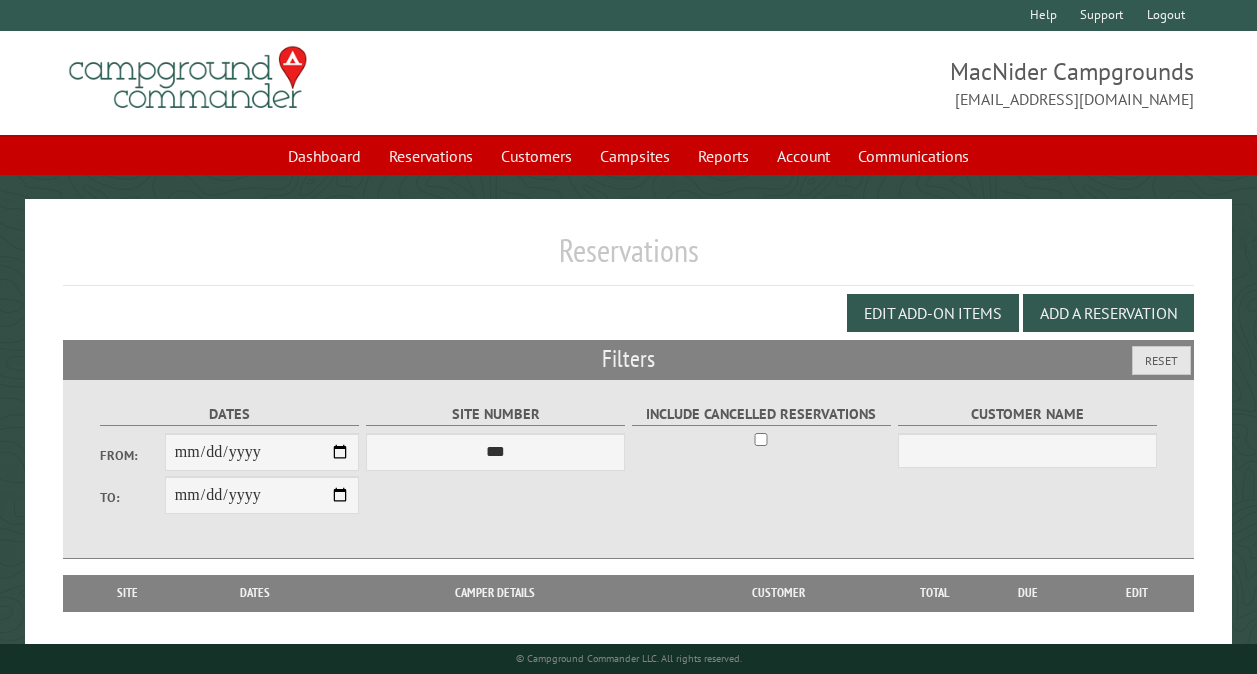 scroll, scrollTop: 0, scrollLeft: 0, axis: both 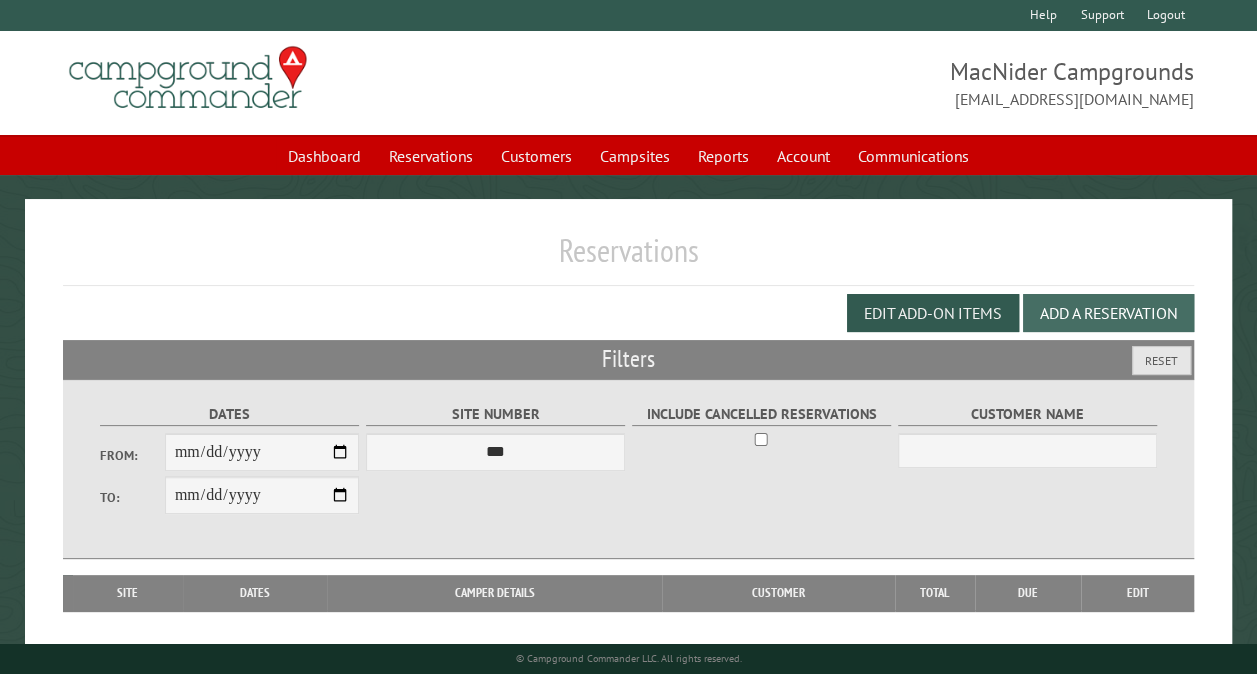 click on "Add a Reservation" at bounding box center (1108, 313) 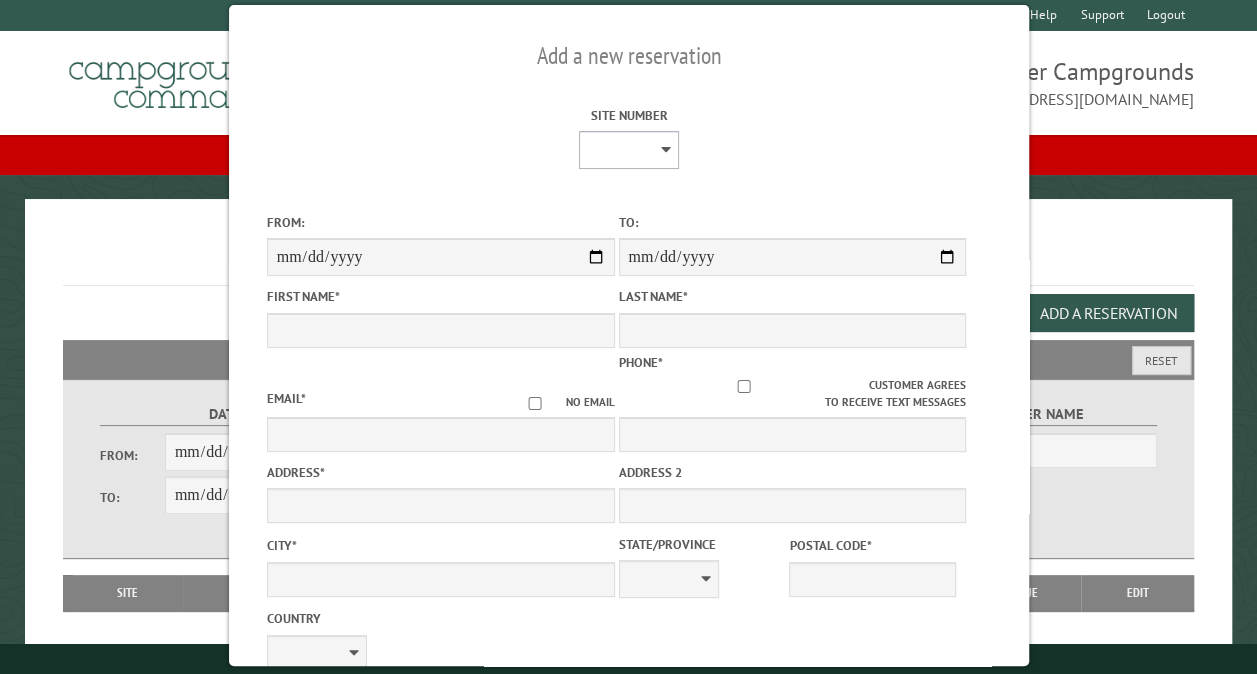 click on "** ** ** ** ** ** ** ** ** *** *** *** *** ** ** ** ** ** ** ** ** ** *** *** ** ** ** ** ** ** ********* ** ** ** ** ** ** ** ** ** *** *** *** *** *** *** ** ** ** ** ** ** ** ** ** *** *** *** *** *** *** ** ** ** ** ** ** ** ** ** ** ** ** ** ** ** ** ** ** ** ** ** ** ** ** *** *** *** *** *** ***" at bounding box center (628, 150) 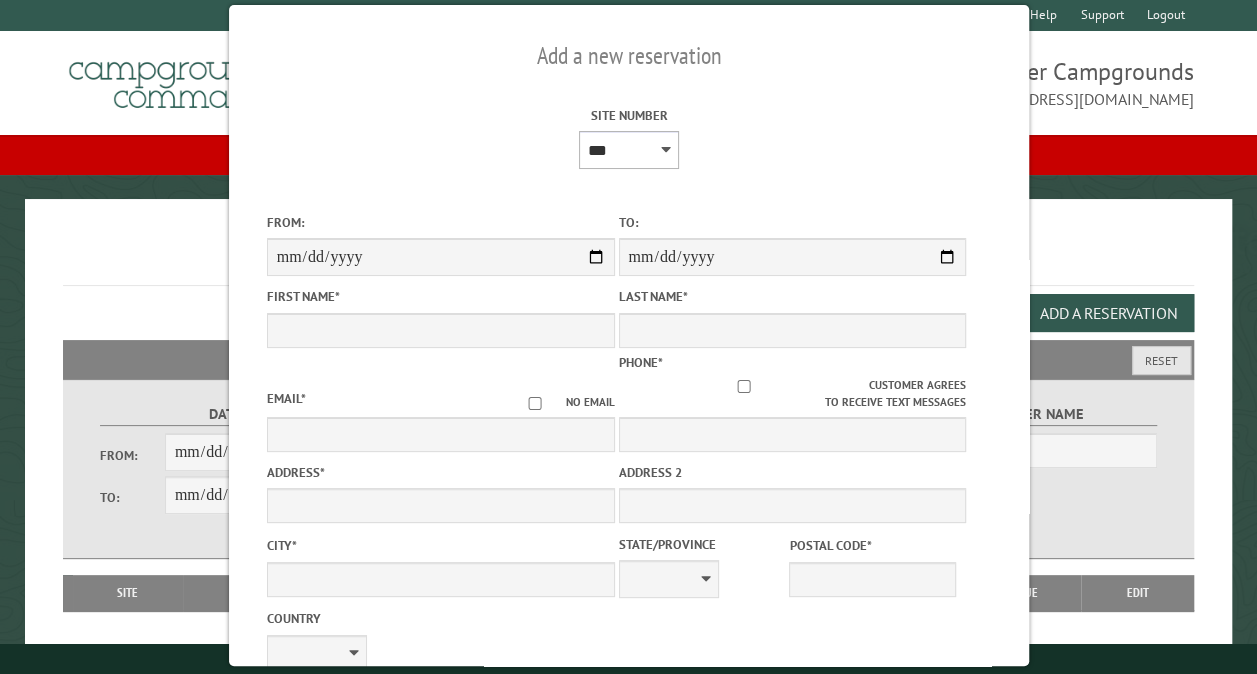 click on "** ** ** ** ** ** ** ** ** *** *** *** *** ** ** ** ** ** ** ** ** ** *** *** ** ** ** ** ** ** ********* ** ** ** ** ** ** ** ** ** *** *** *** *** *** *** ** ** ** ** ** ** ** ** ** *** *** *** *** *** *** ** ** ** ** ** ** ** ** ** ** ** ** ** ** ** ** ** ** ** ** ** ** ** ** *** *** *** *** *** ***" at bounding box center (628, 150) 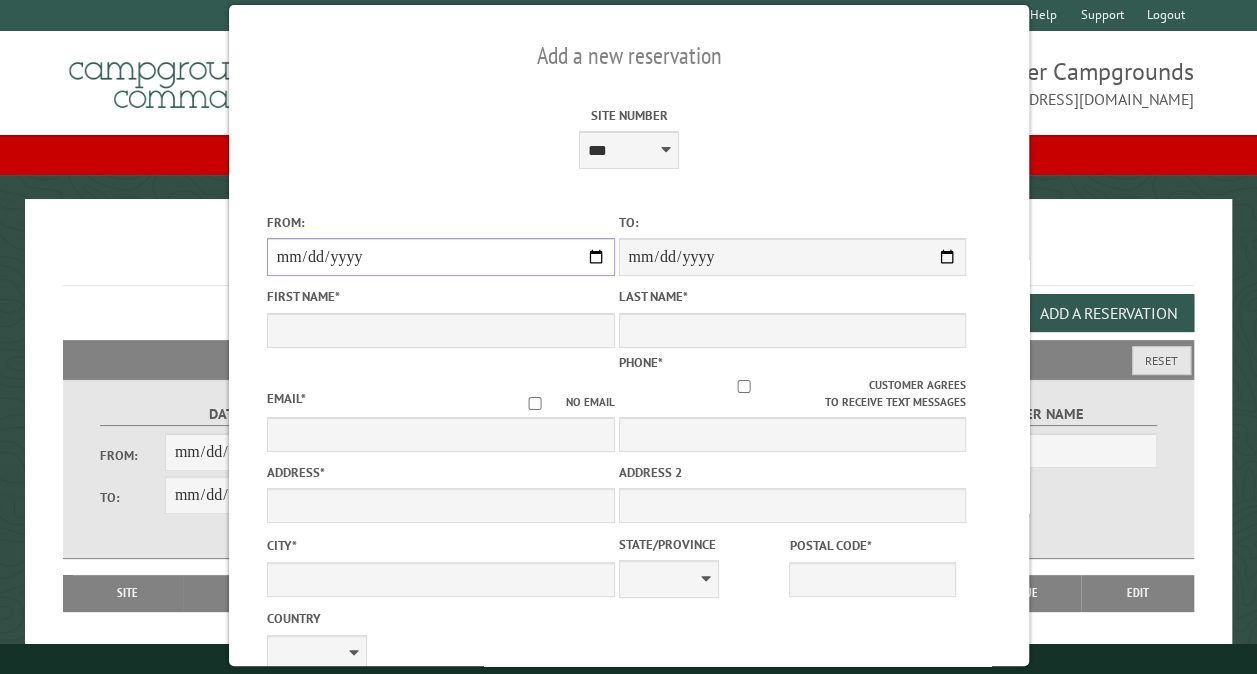 click on "From:" at bounding box center [440, 257] 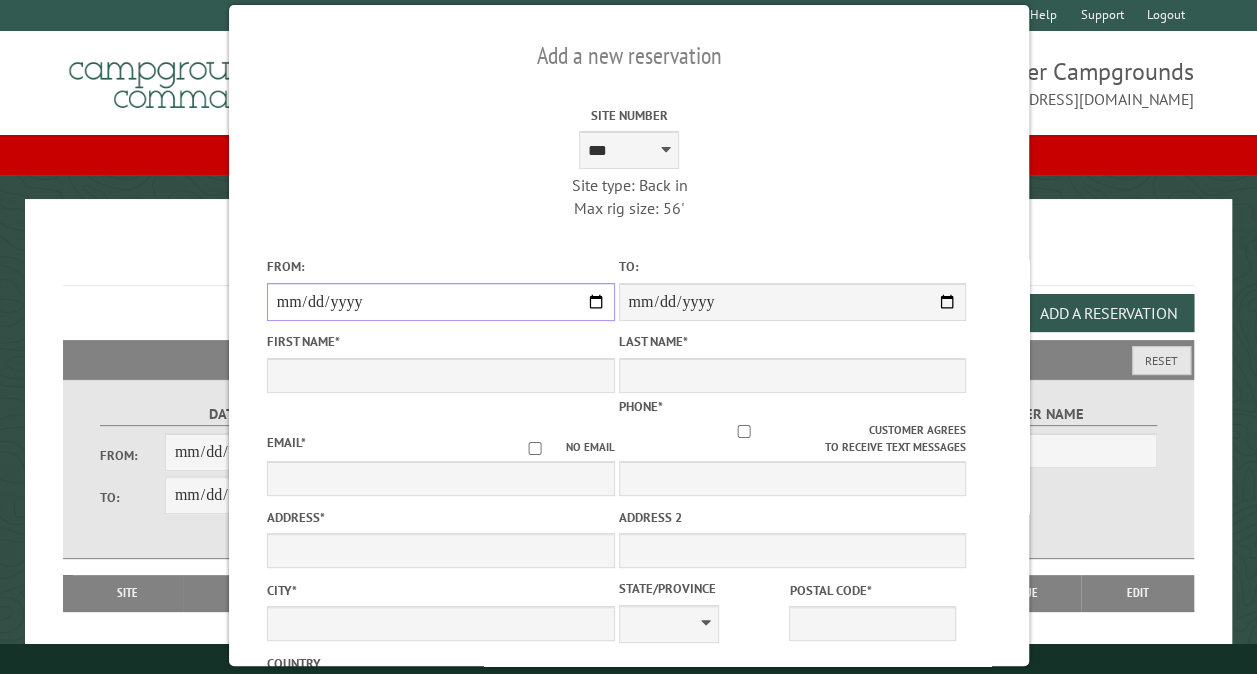 type on "*****" 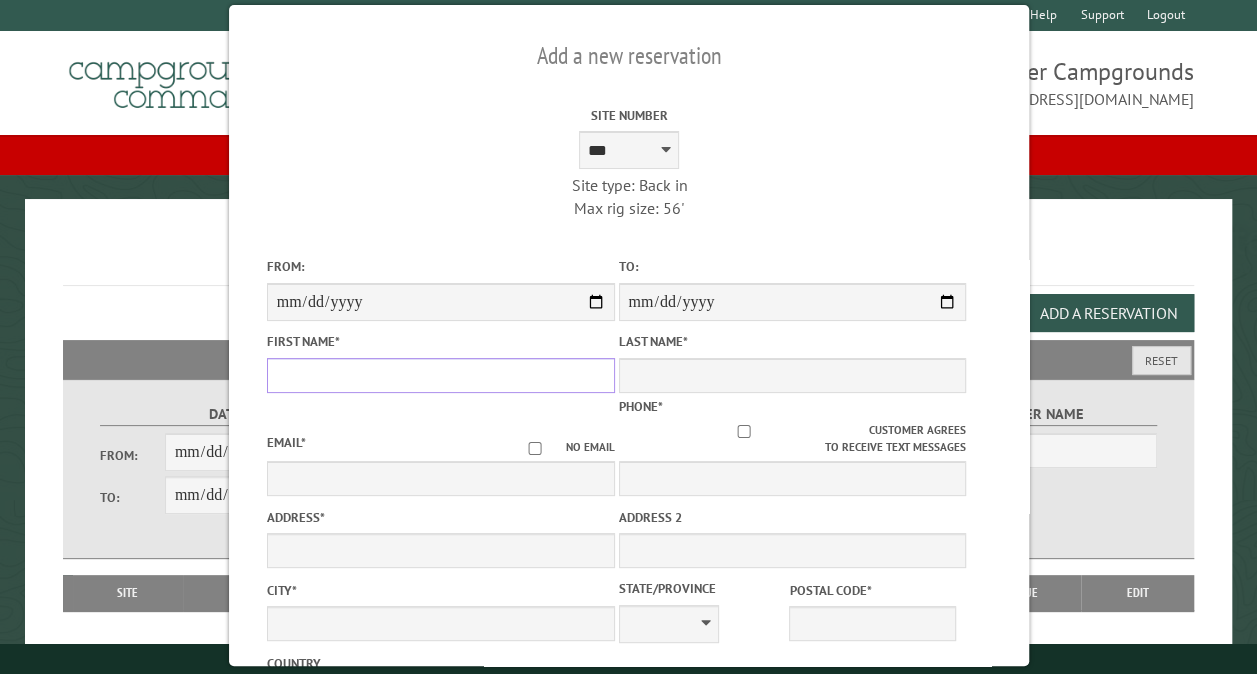 click on "First Name *" at bounding box center [440, 375] 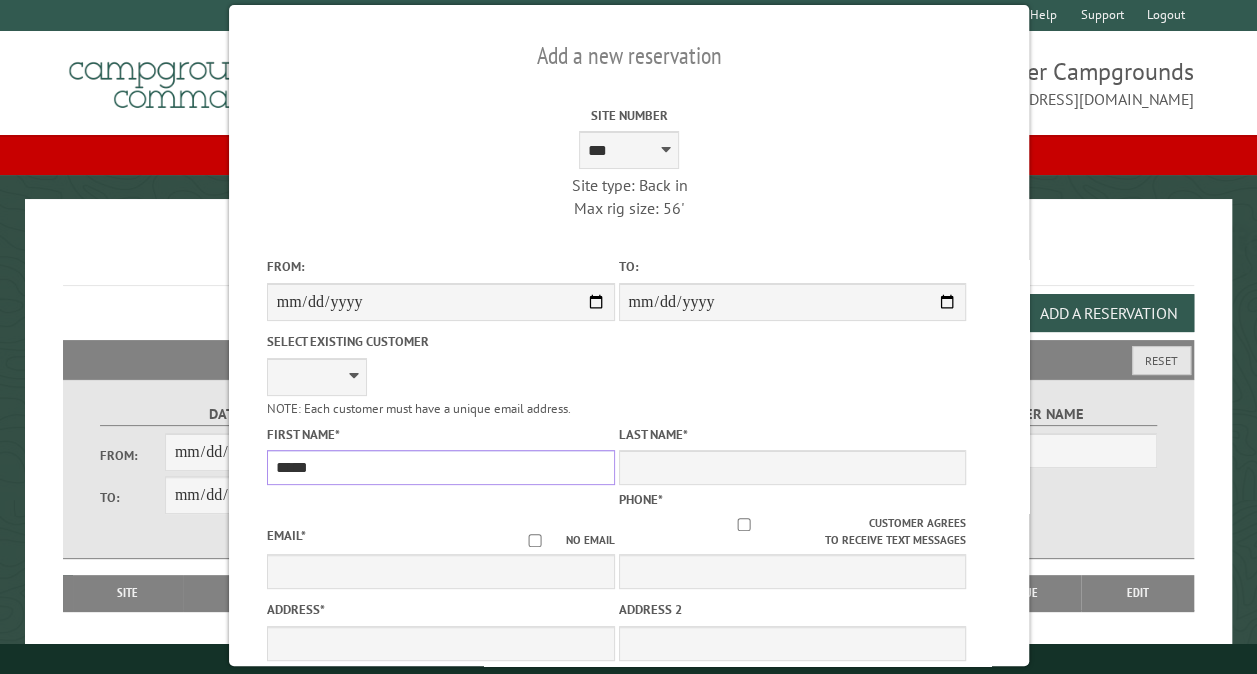 type on "*****" 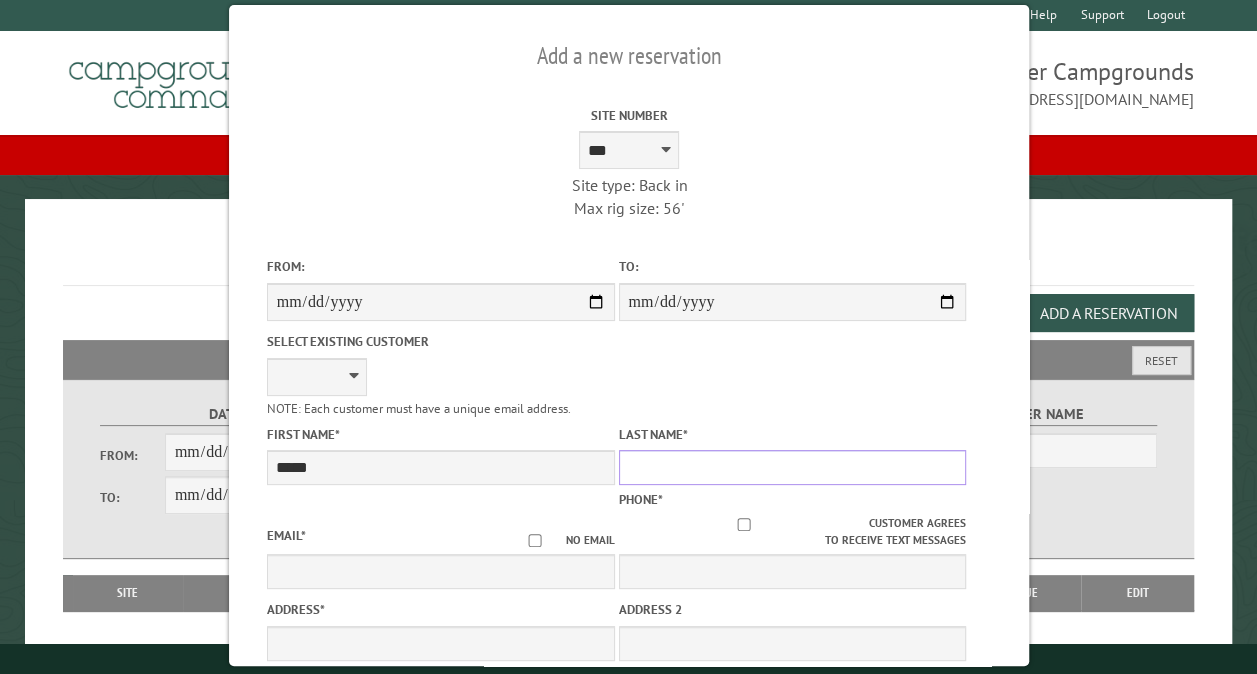 click on "Last Name *" at bounding box center (792, 467) 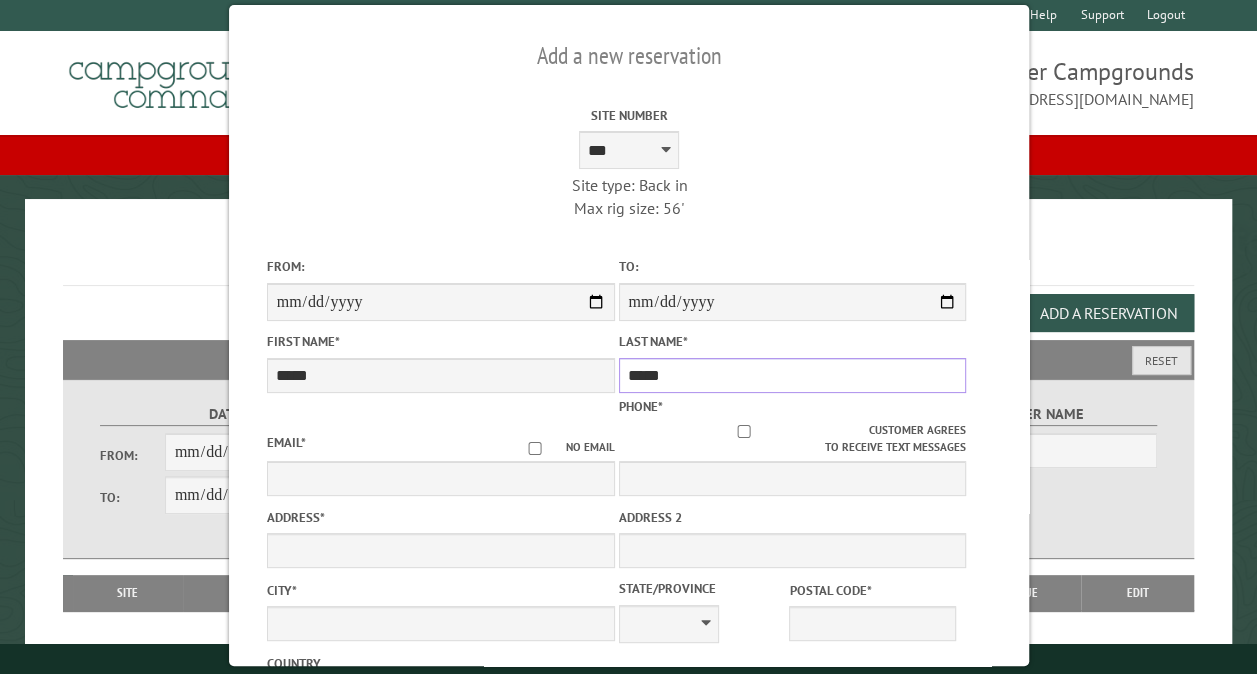 type on "*****" 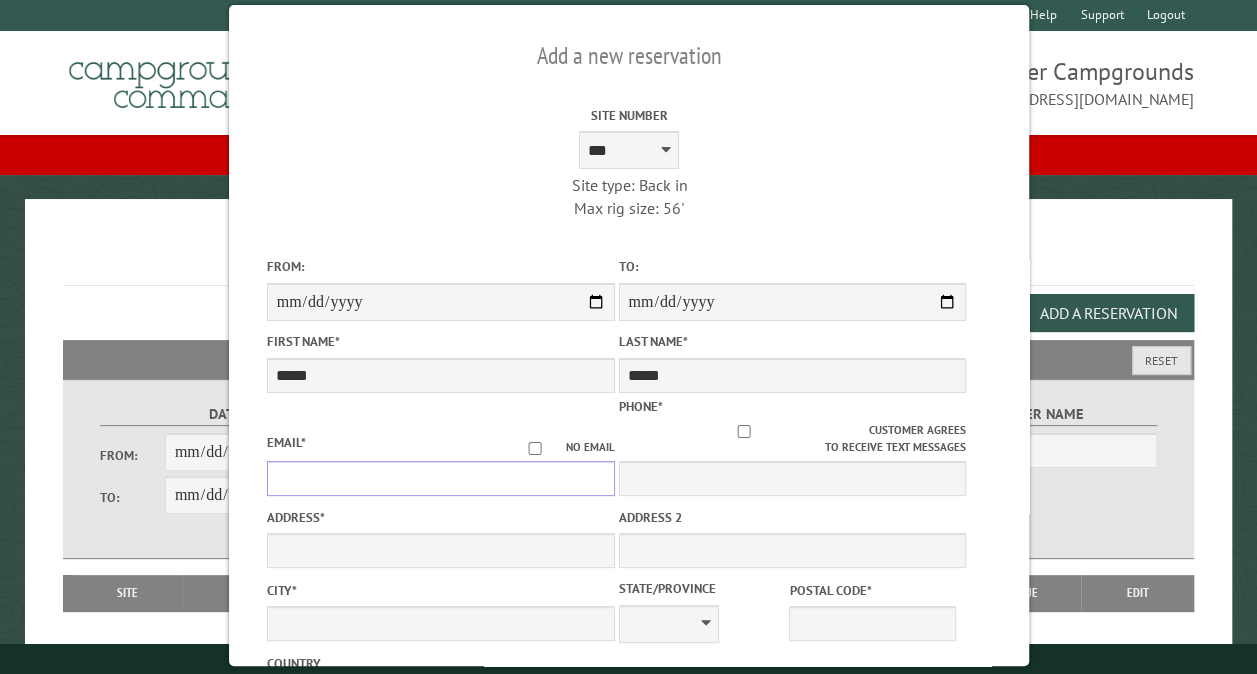 click on "Email *" at bounding box center [440, 478] 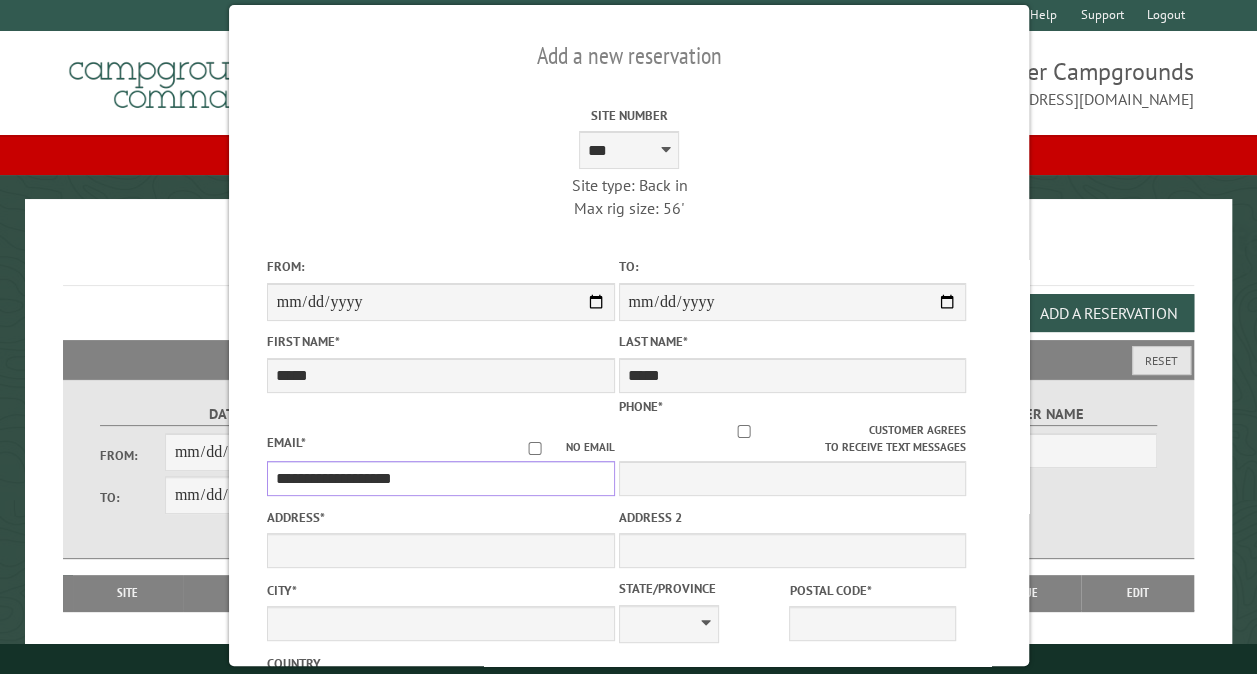 type on "**********" 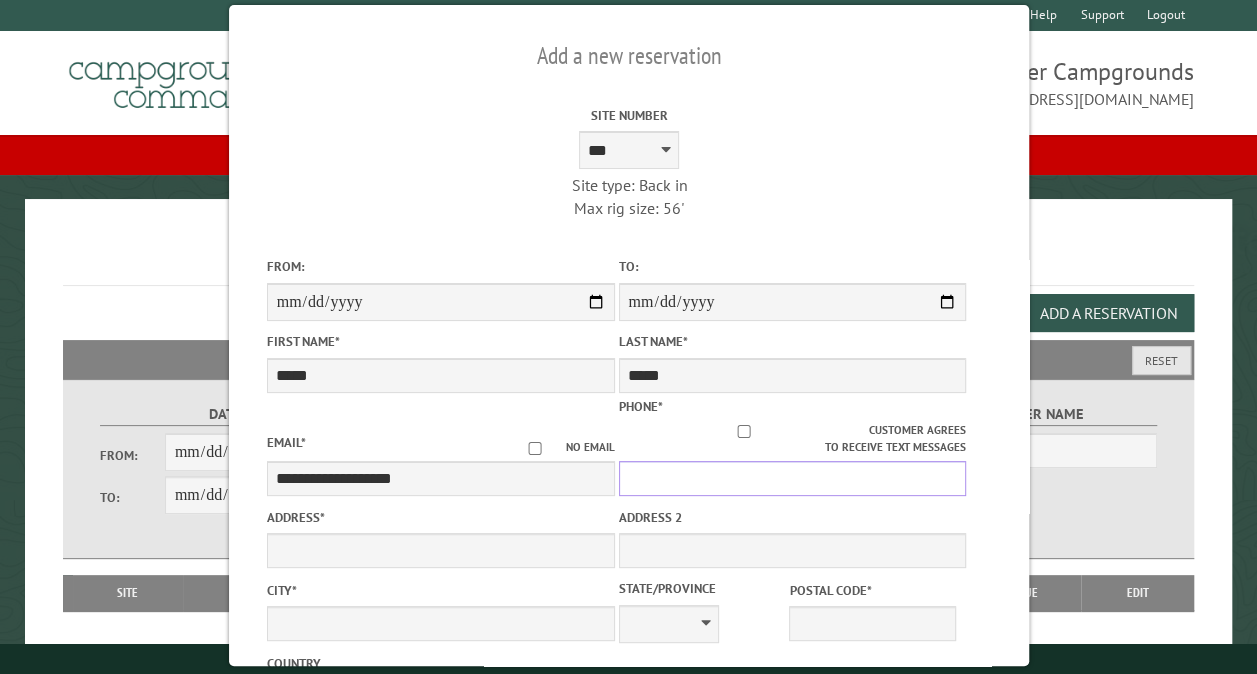click on "Phone *" at bounding box center (792, 478) 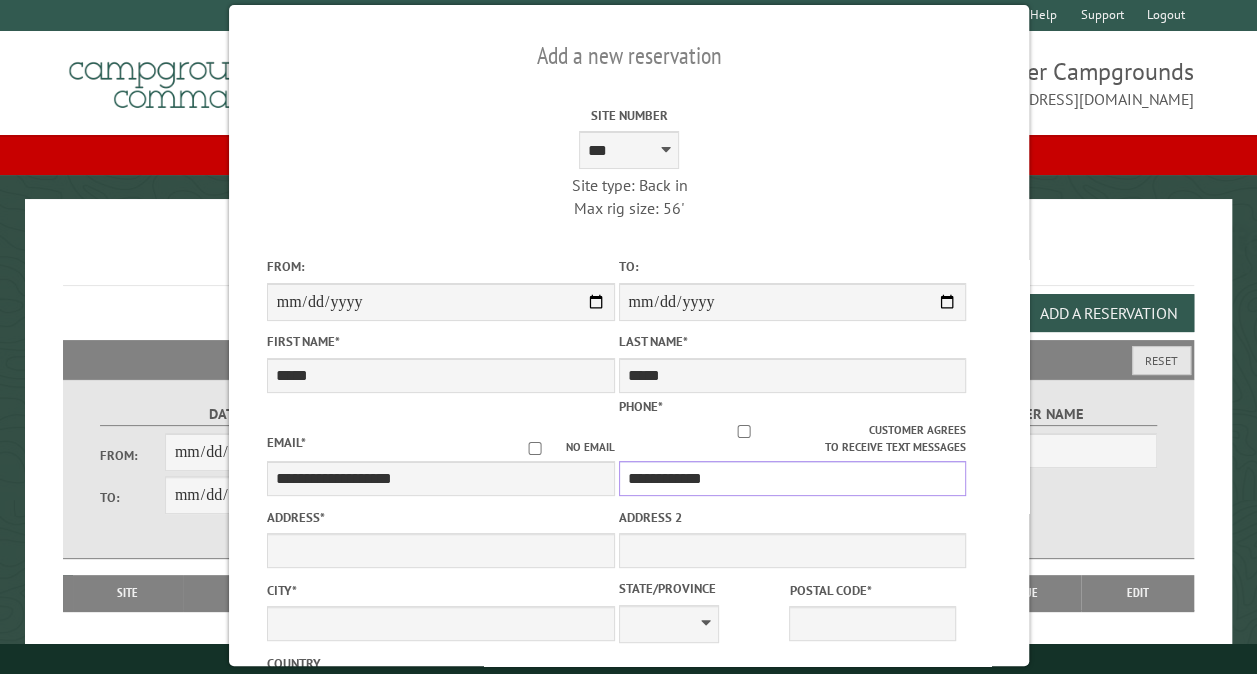 type on "**********" 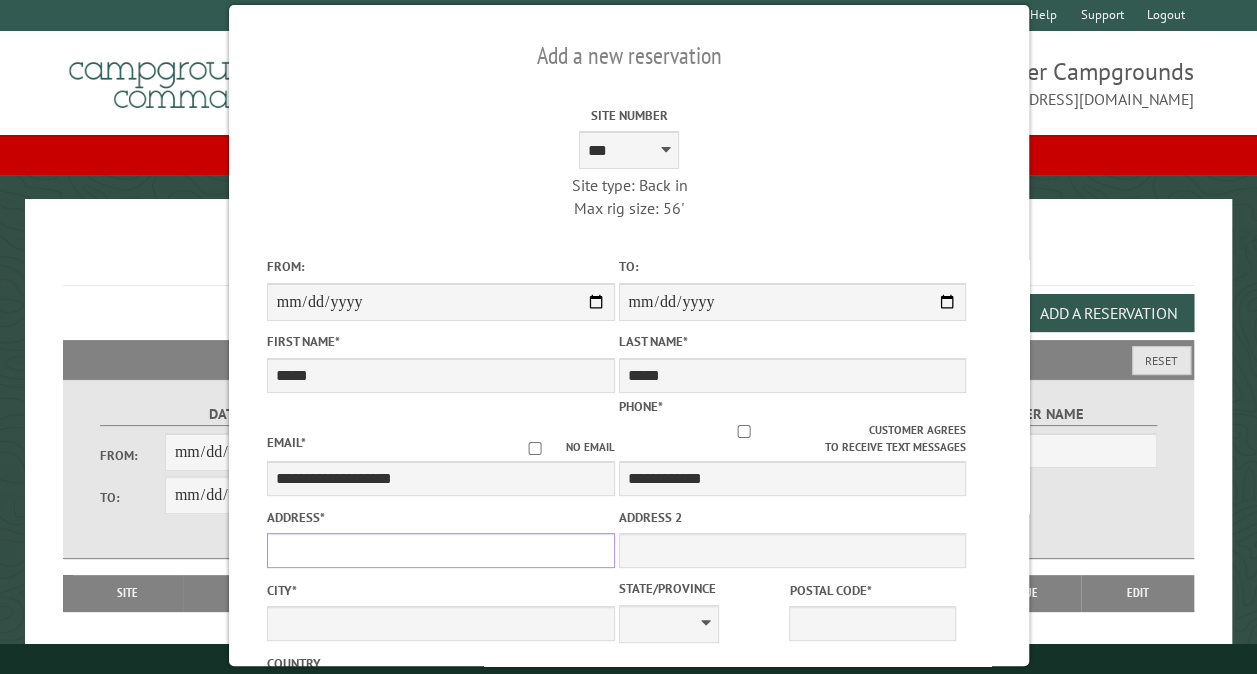 click on "Address *" at bounding box center (440, 550) 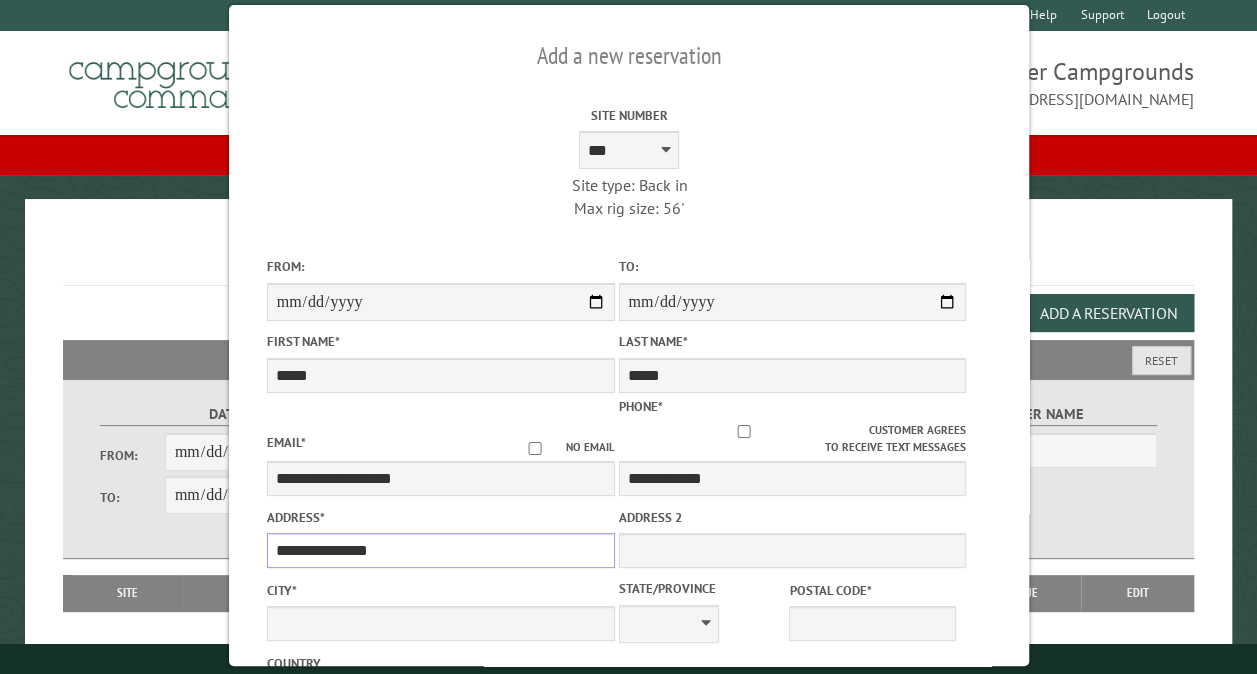 type on "**********" 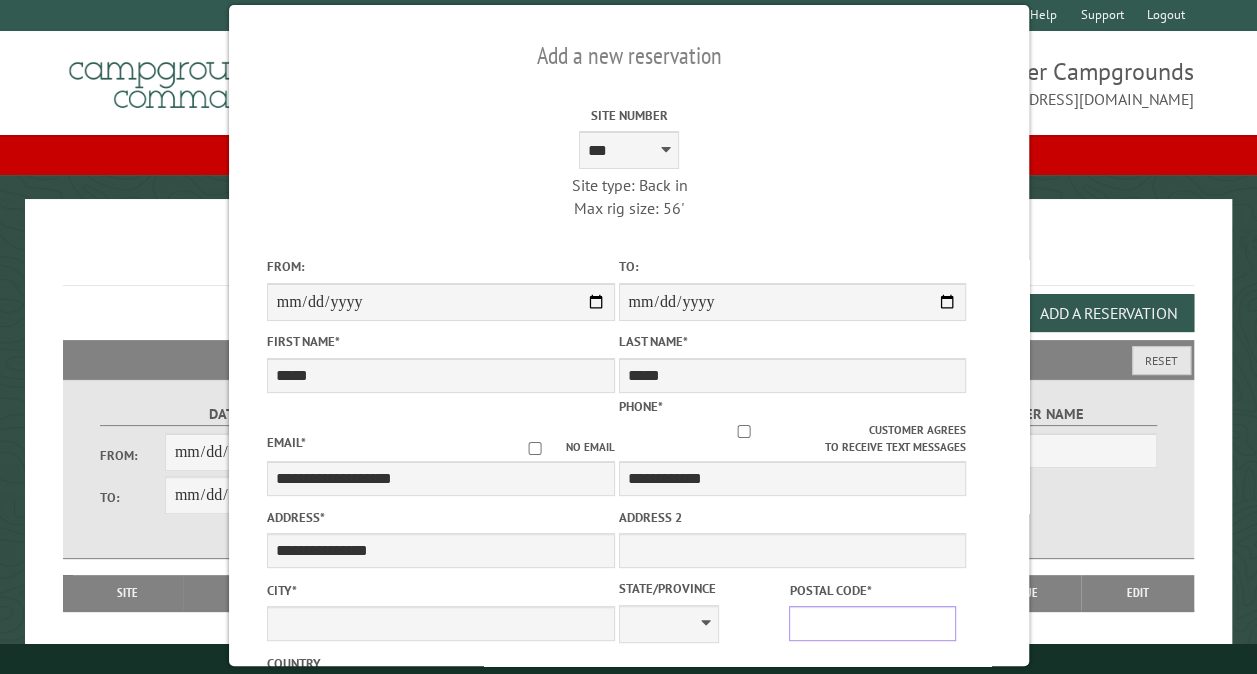click on "Postal Code *" at bounding box center (872, 623) 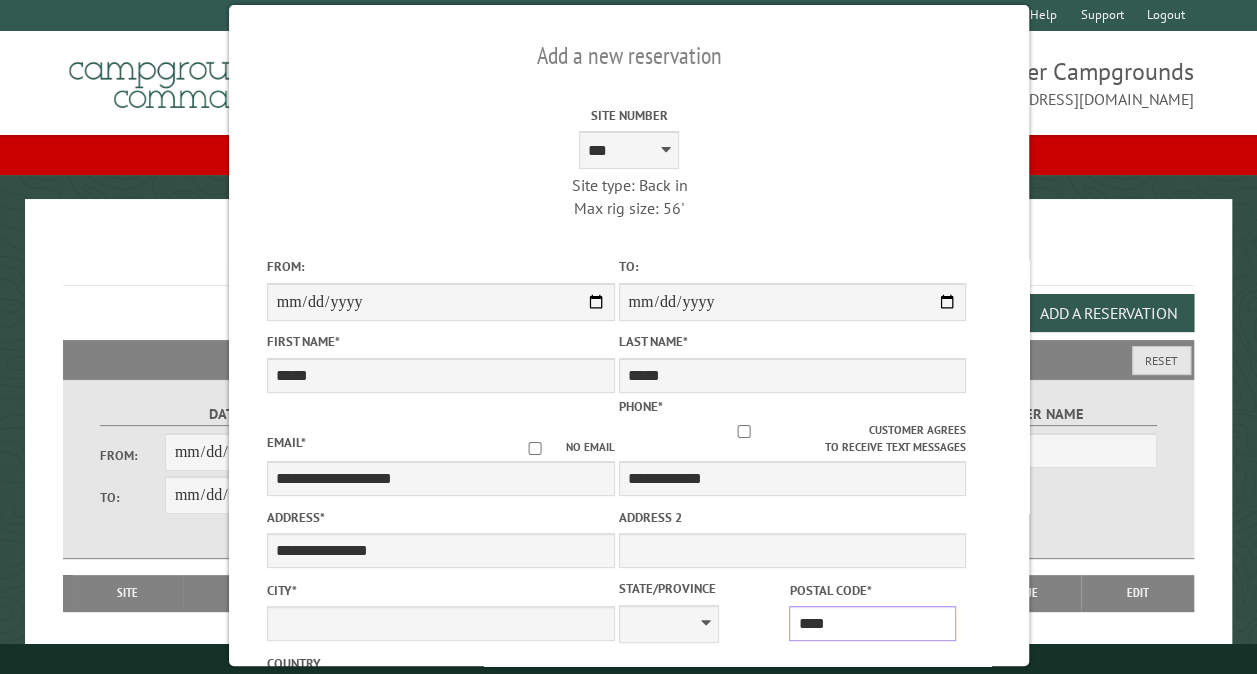 type on "*****" 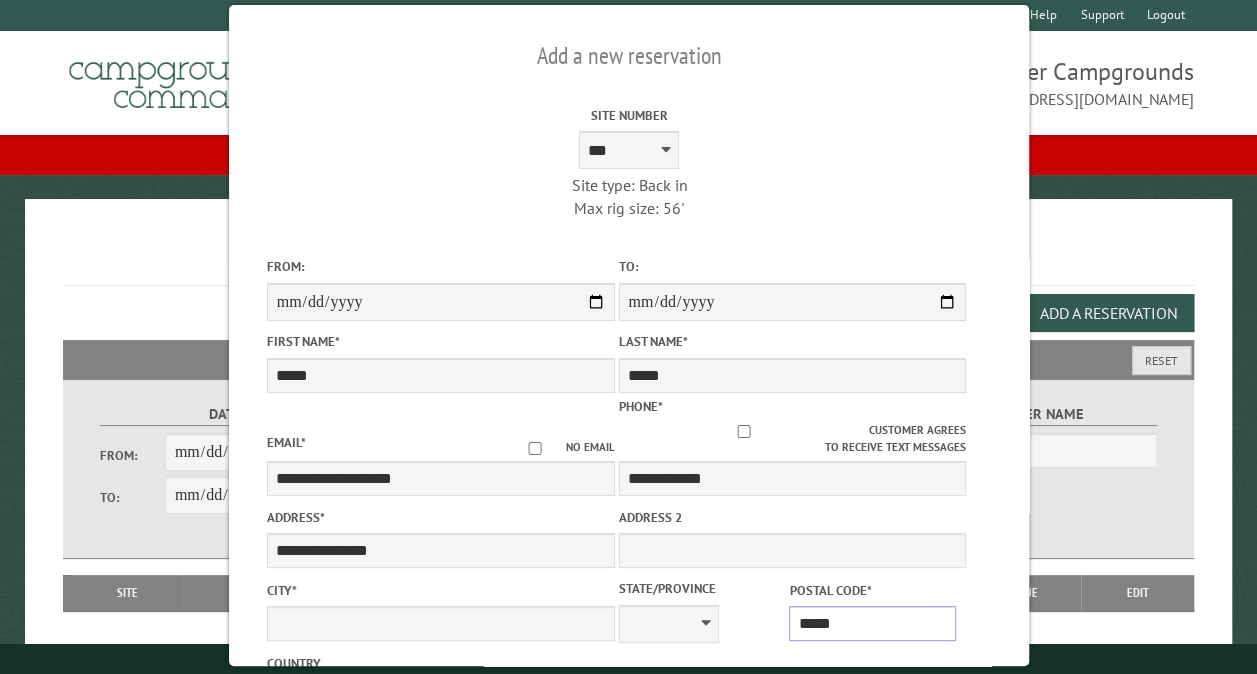 type on "******" 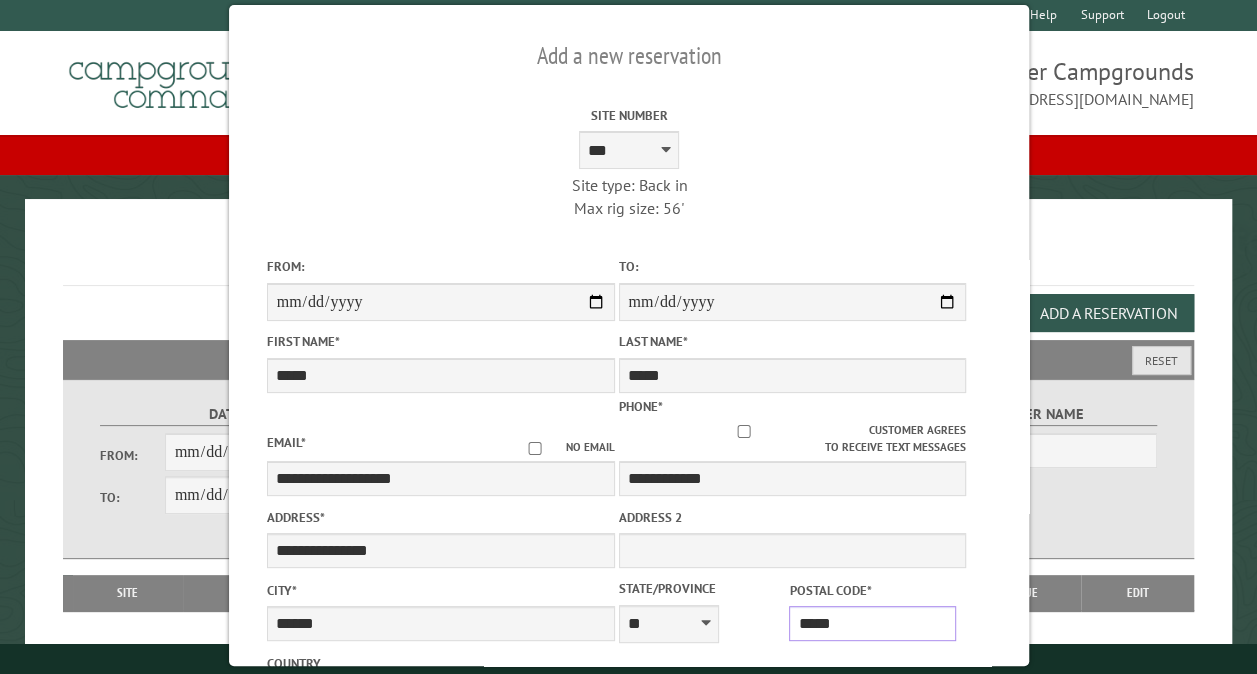 scroll, scrollTop: 555, scrollLeft: 0, axis: vertical 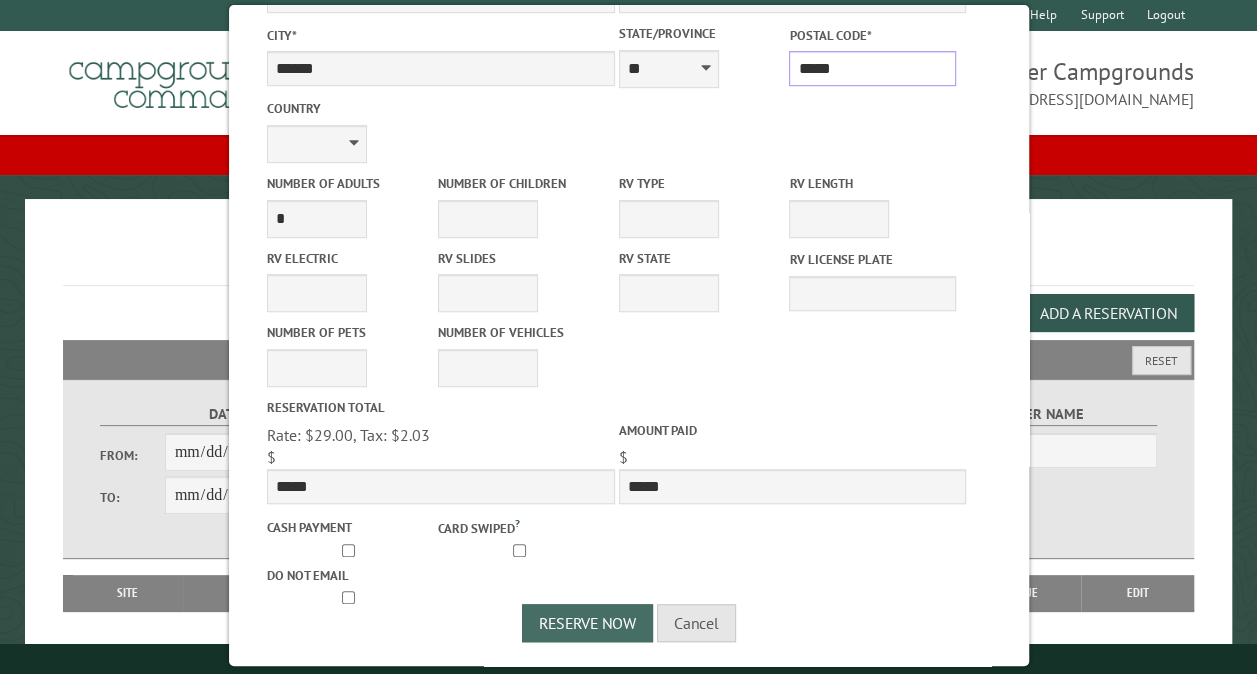 type on "*****" 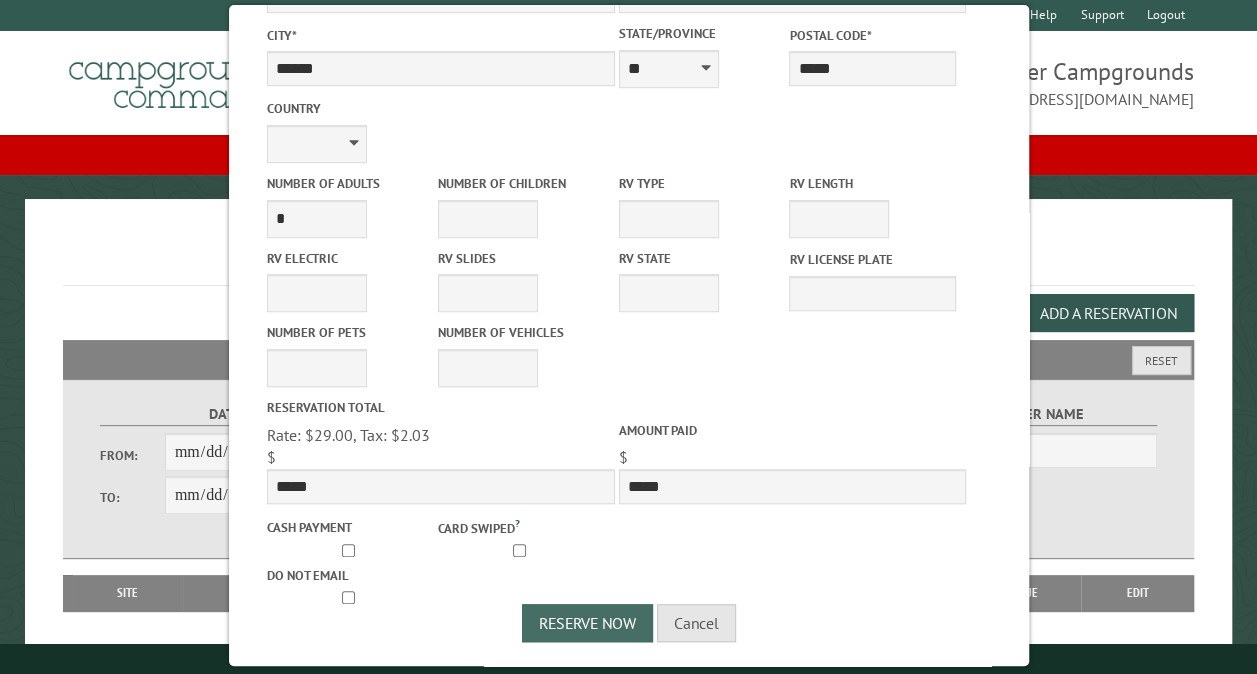click on "Reserve Now" at bounding box center (587, 623) 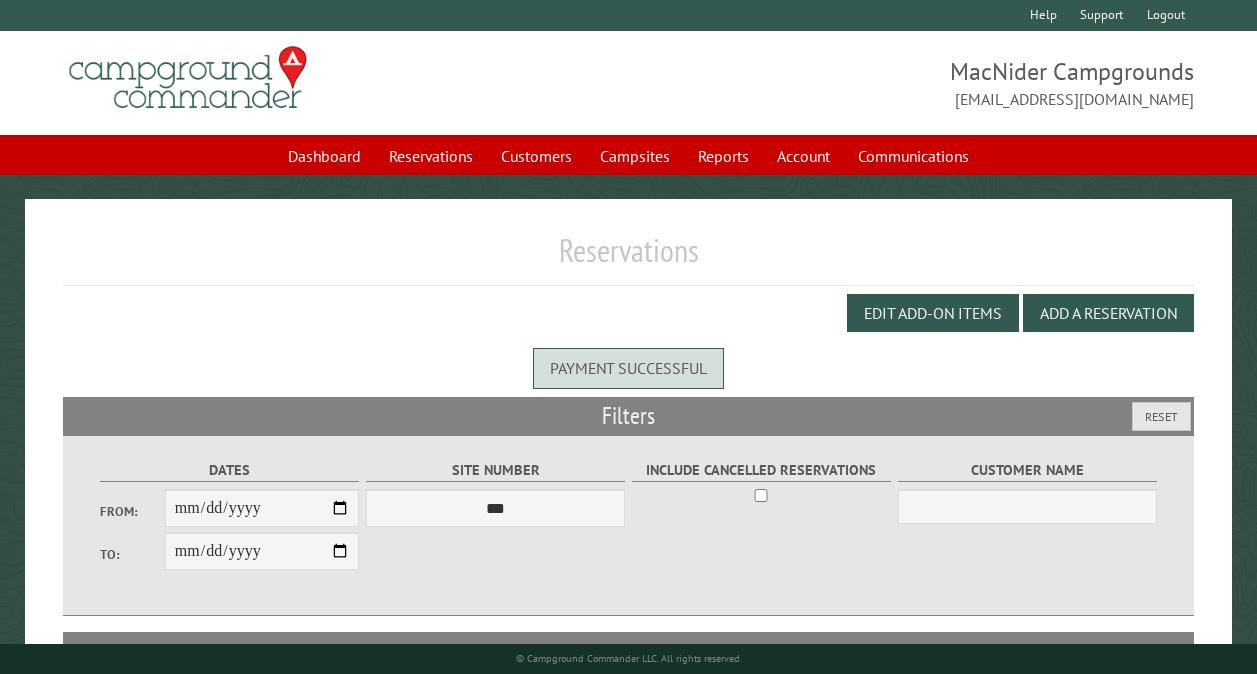 scroll, scrollTop: 0, scrollLeft: 0, axis: both 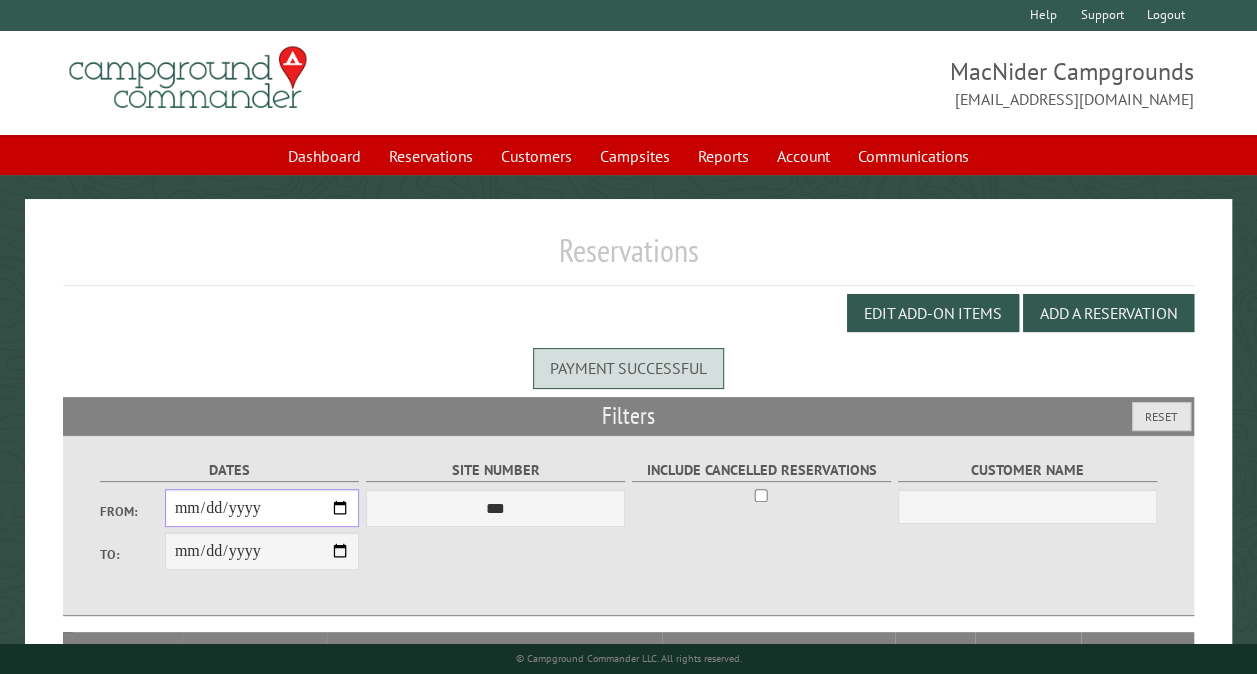 click on "From:" at bounding box center (262, 508) 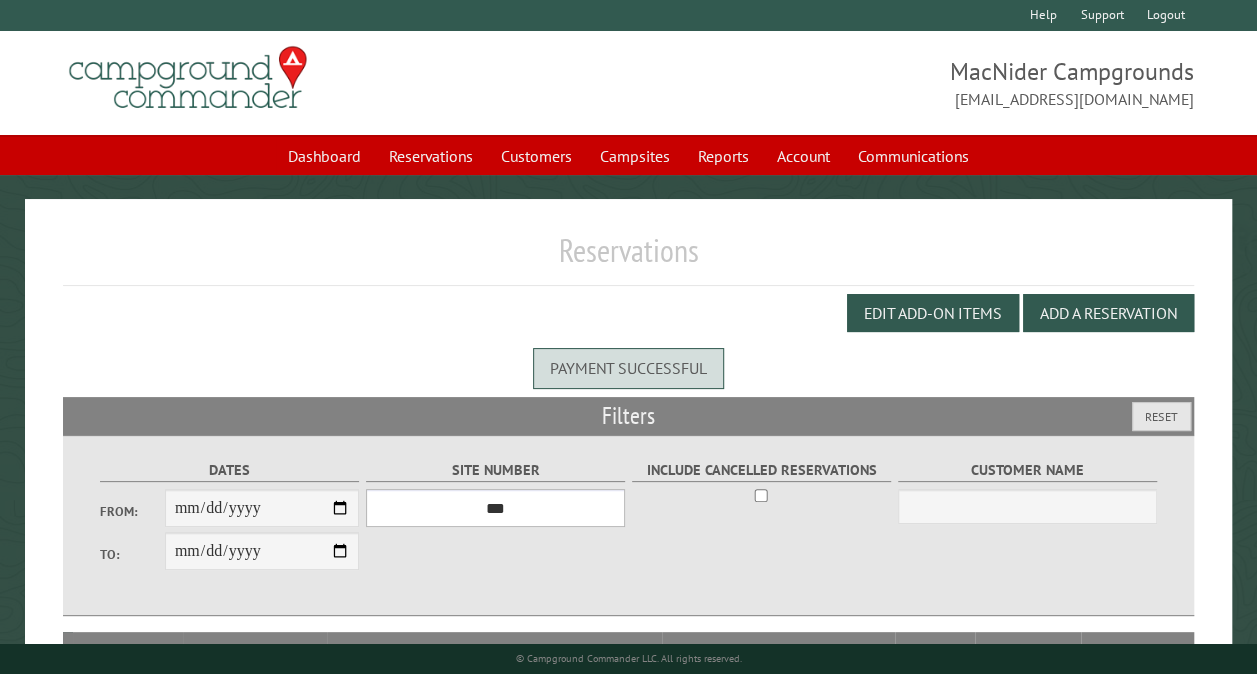 click on "*** ** ** ** ** ** ** ** ** ** *** *** *** *** ** ** ** ** ** ** ** ** ** *** *** ** ** ** ** ** ** ********* ** ** ** ** ** ** ** ** ** *** *** *** *** *** *** ** ** ** ** ** ** ** ** ** *** *** *** *** *** *** ** ** ** ** ** ** ** ** ** ** ** ** ** ** ** ** ** ** ** ** ** ** ** ** *** *** *** *** *** ***" at bounding box center (495, 508) 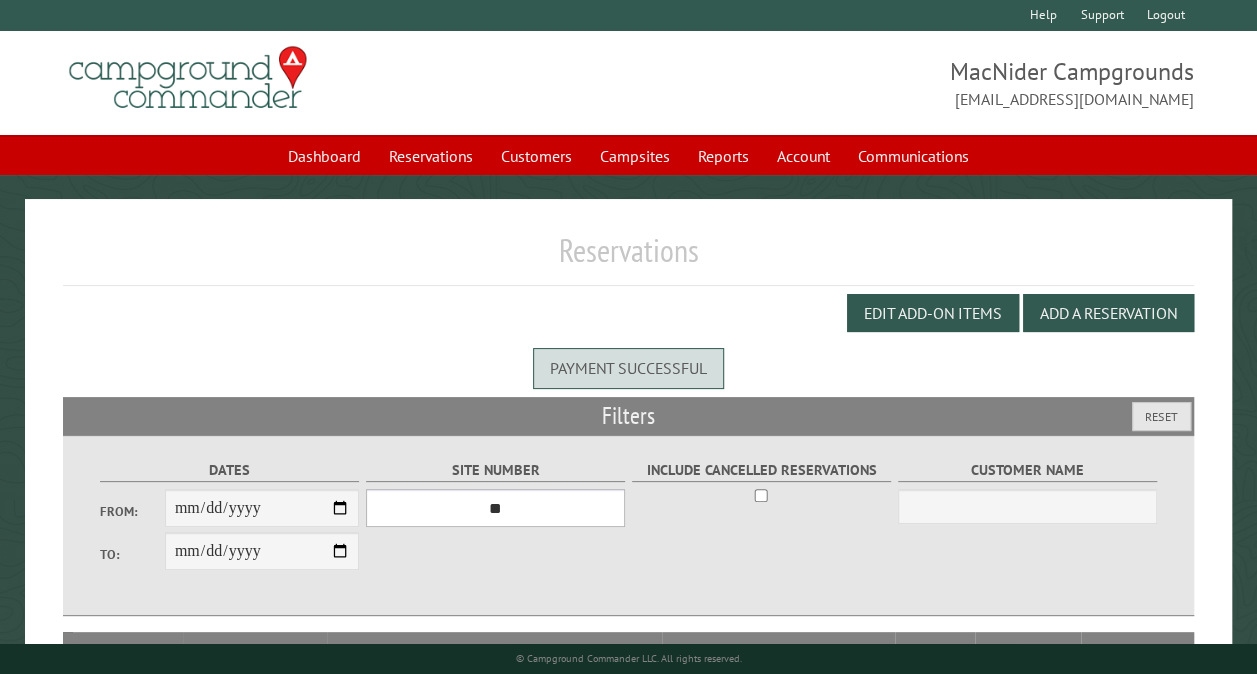 click on "*** ** ** ** ** ** ** ** ** ** *** *** *** *** ** ** ** ** ** ** ** ** ** *** *** ** ** ** ** ** ** ********* ** ** ** ** ** ** ** ** ** *** *** *** *** *** *** ** ** ** ** ** ** ** ** ** *** *** *** *** *** *** ** ** ** ** ** ** ** ** ** ** ** ** ** ** ** ** ** ** ** ** ** ** ** ** *** *** *** *** *** ***" at bounding box center (495, 508) 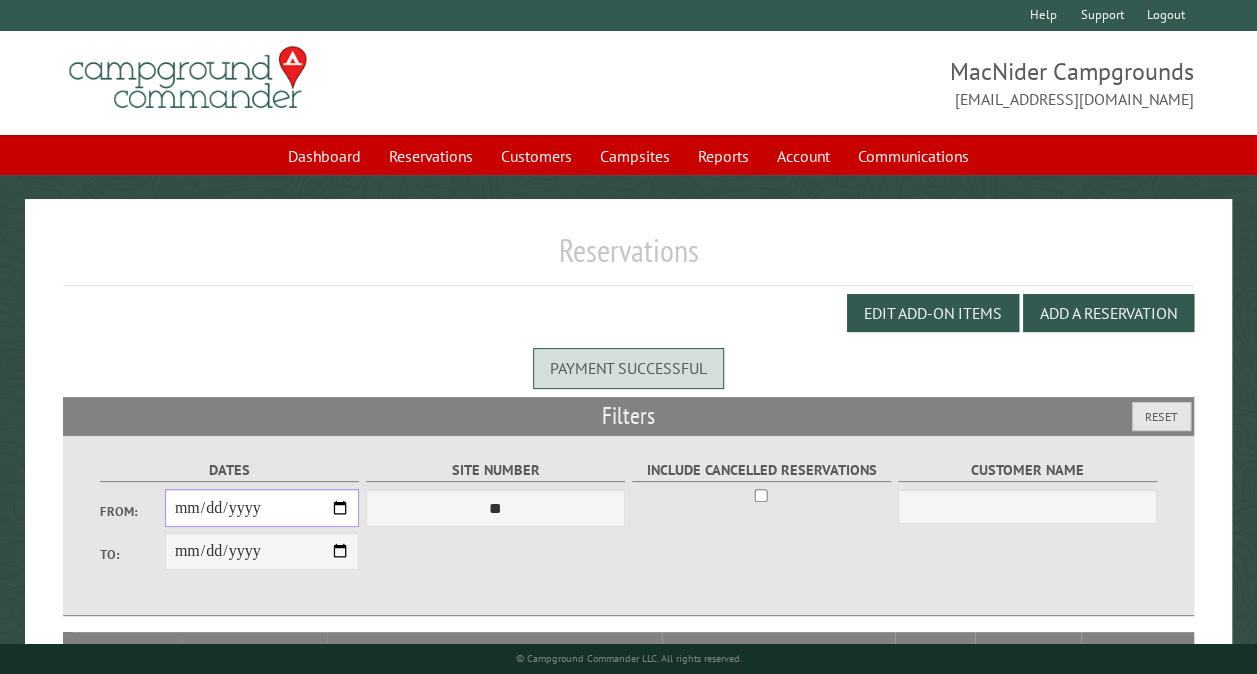 click on "From:" at bounding box center [262, 508] 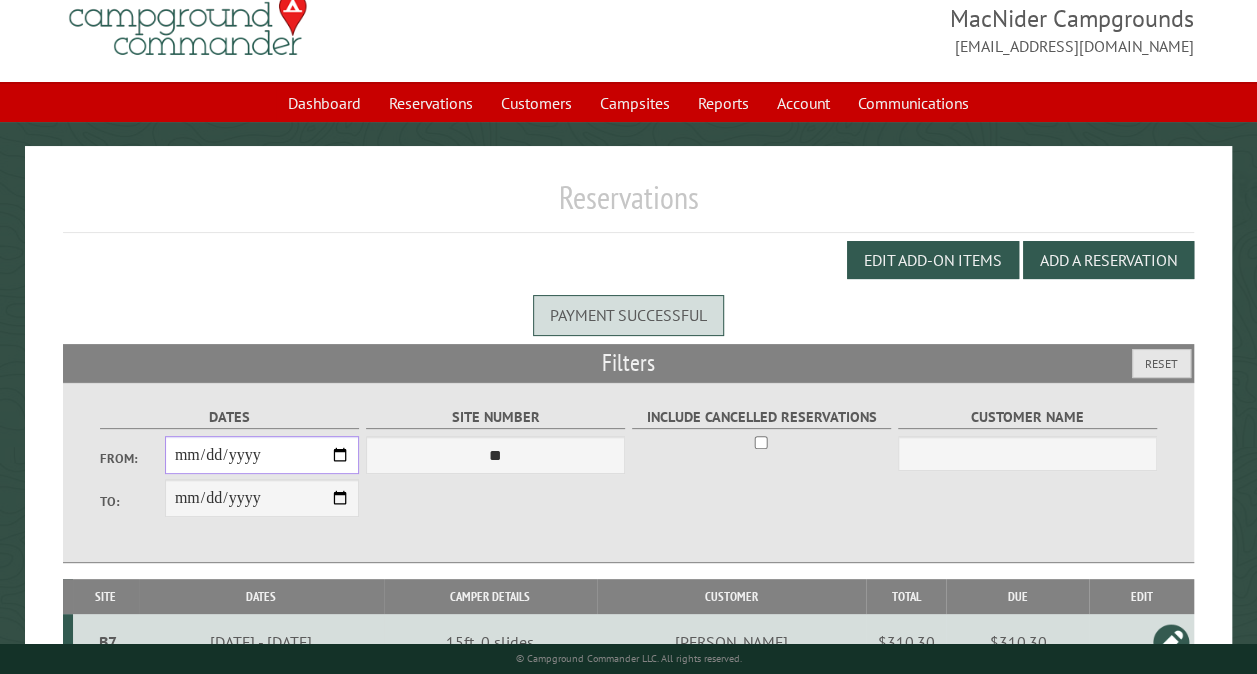 scroll, scrollTop: 154, scrollLeft: 0, axis: vertical 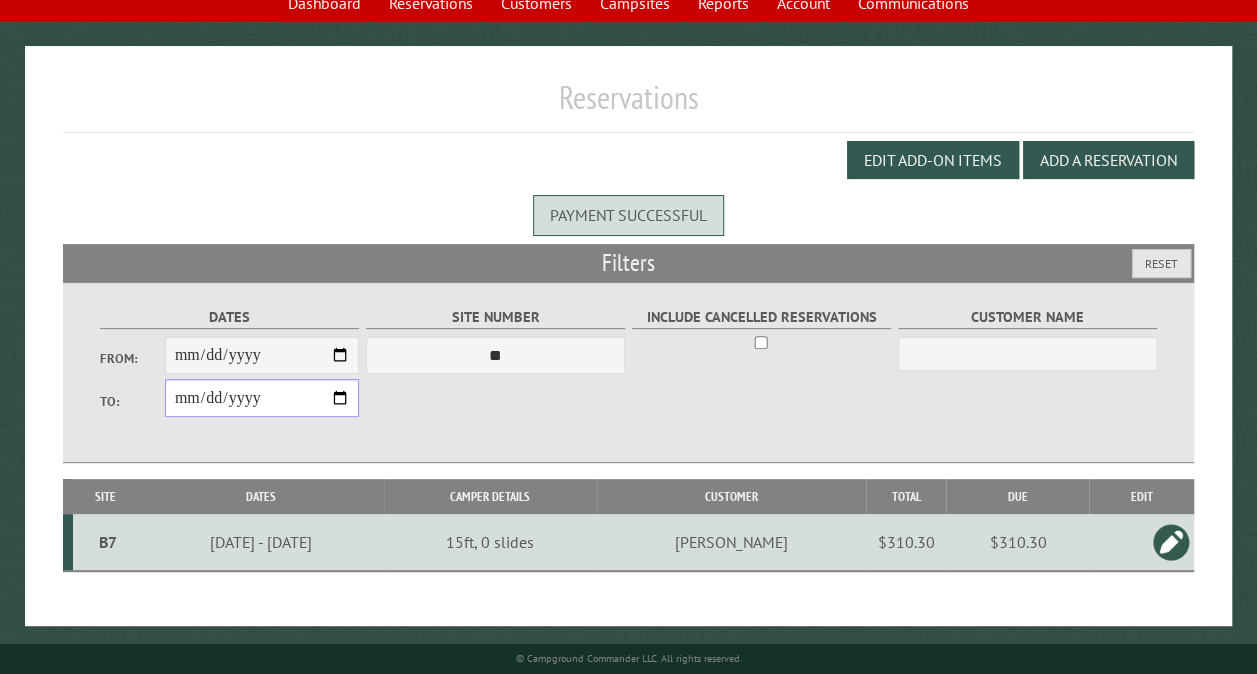 click on "**********" at bounding box center [262, 398] 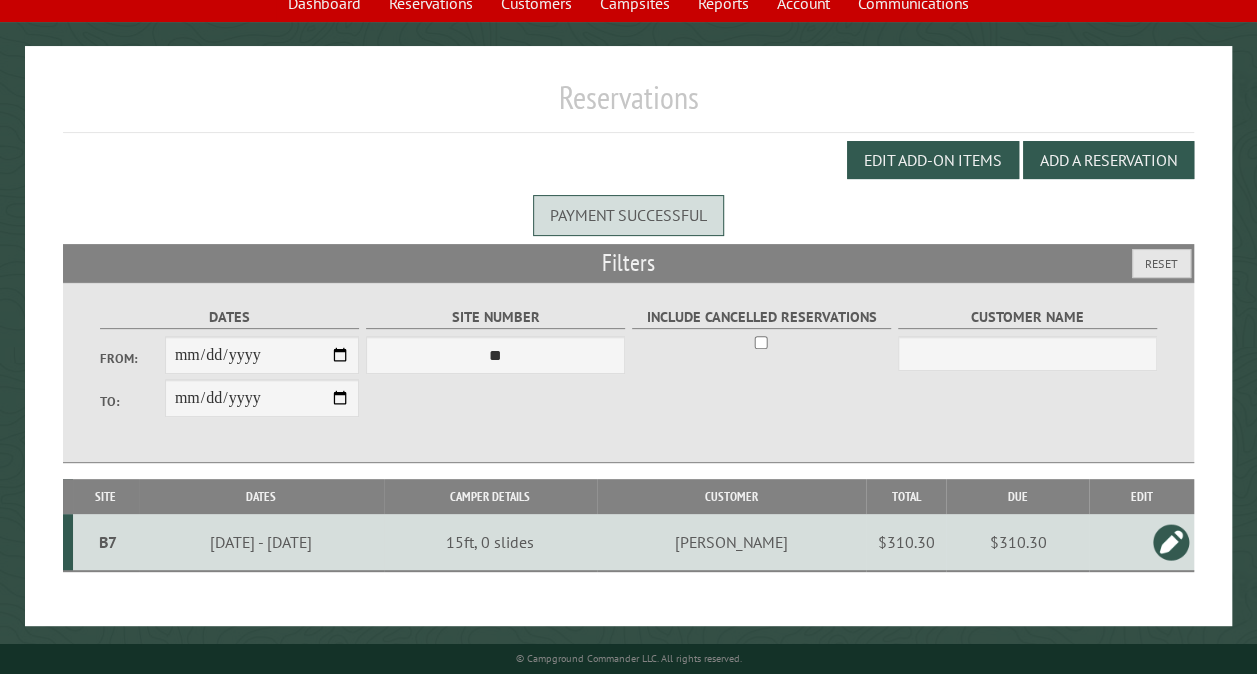 click on "Edit Add-on Items
Add a Reservation" at bounding box center (628, 160) 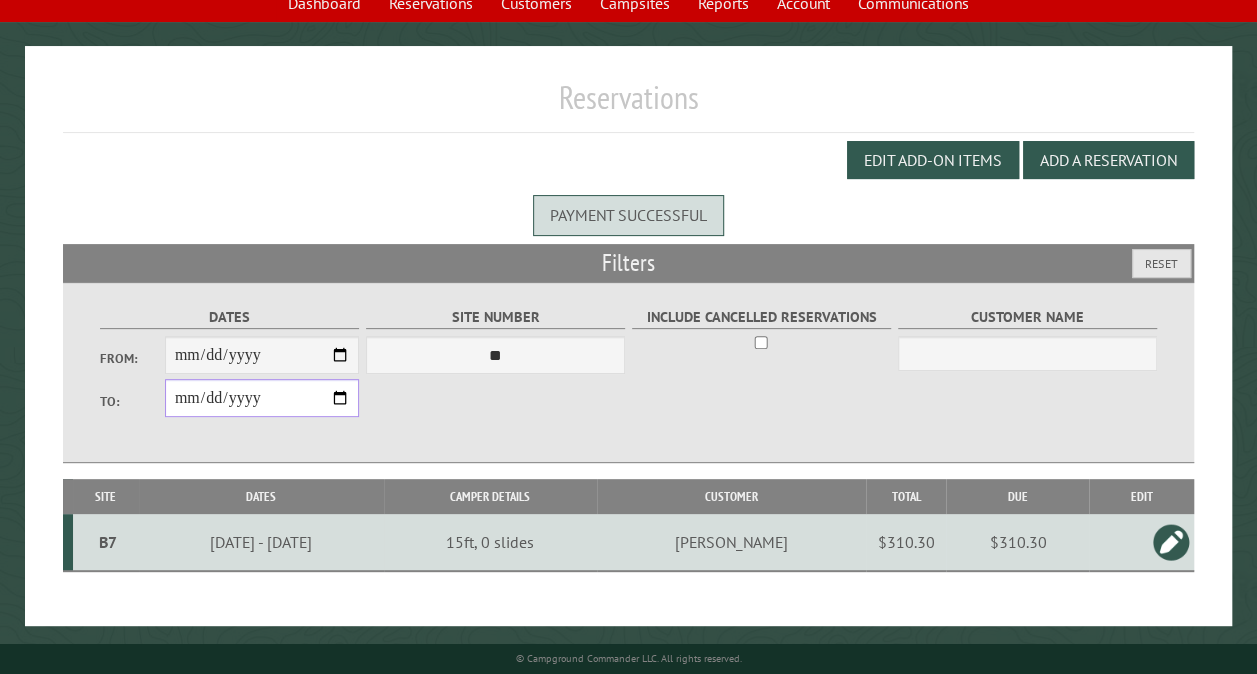click on "**********" at bounding box center (262, 398) 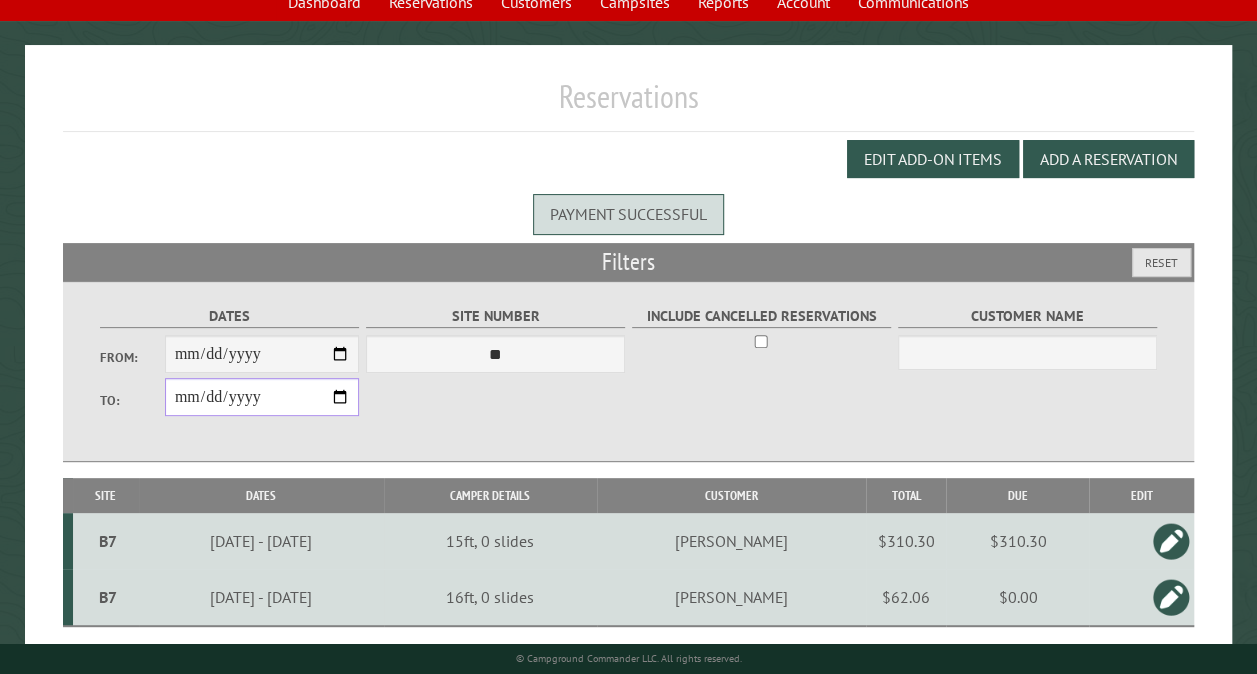 click on "**********" at bounding box center (262, 397) 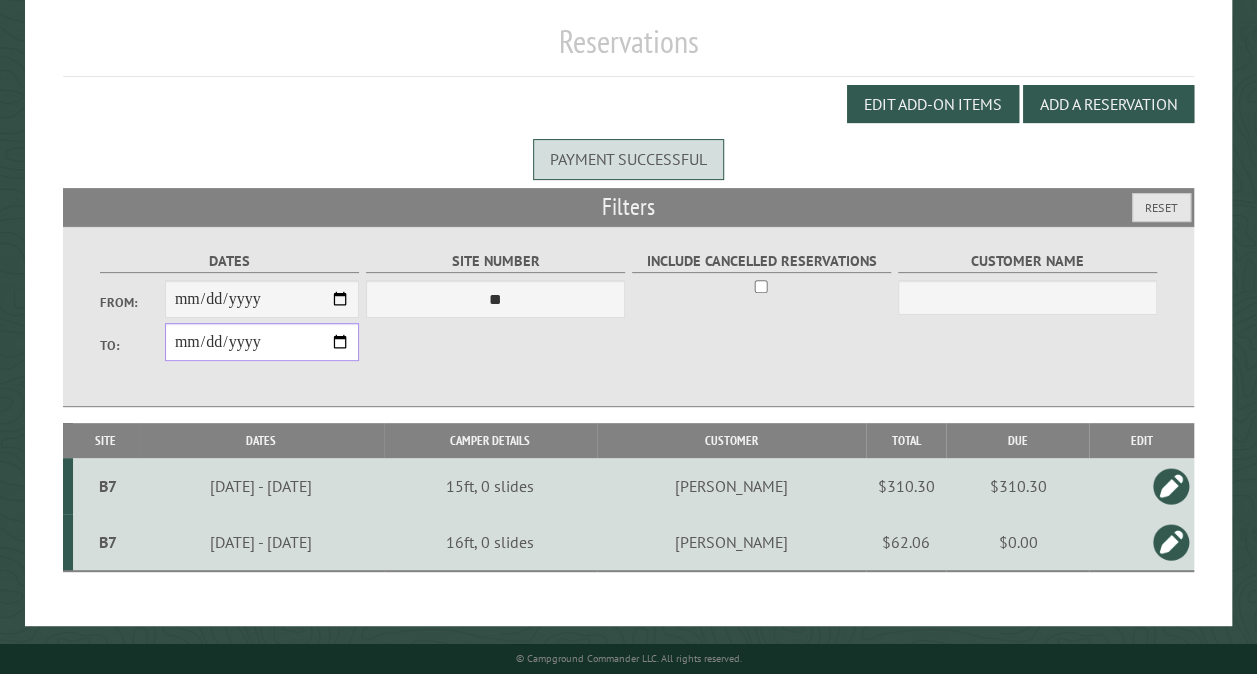 scroll, scrollTop: 0, scrollLeft: 0, axis: both 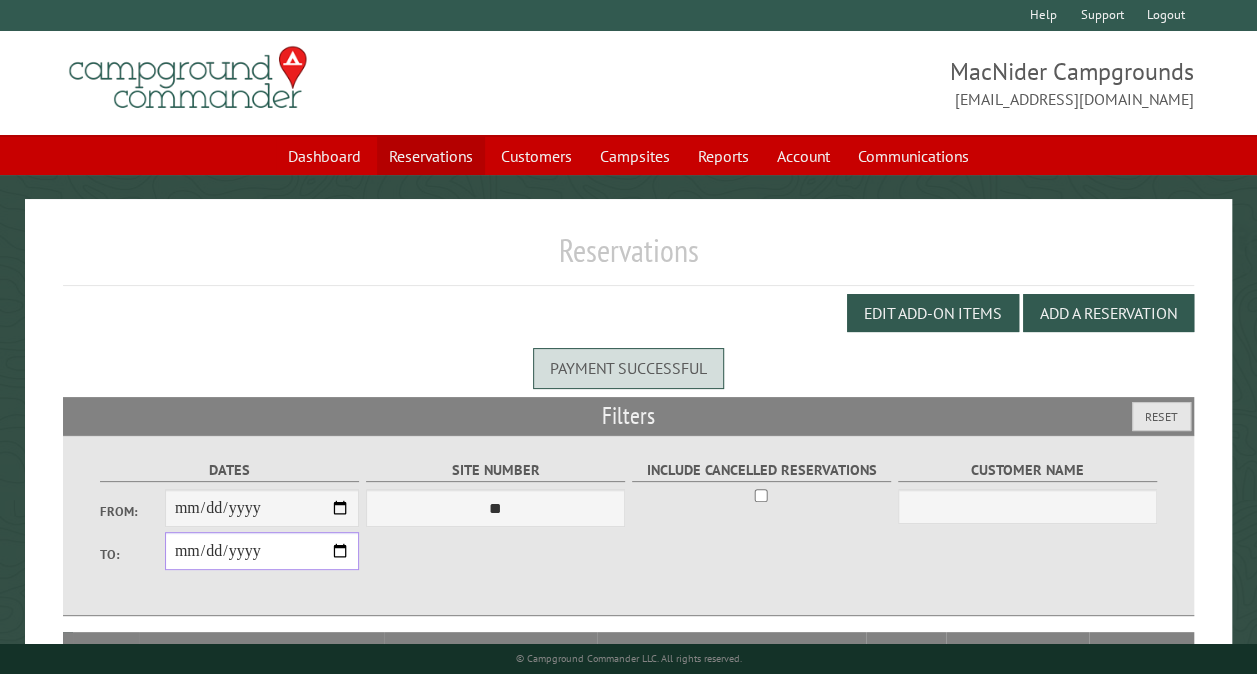 click on "Reservations" at bounding box center (431, 156) 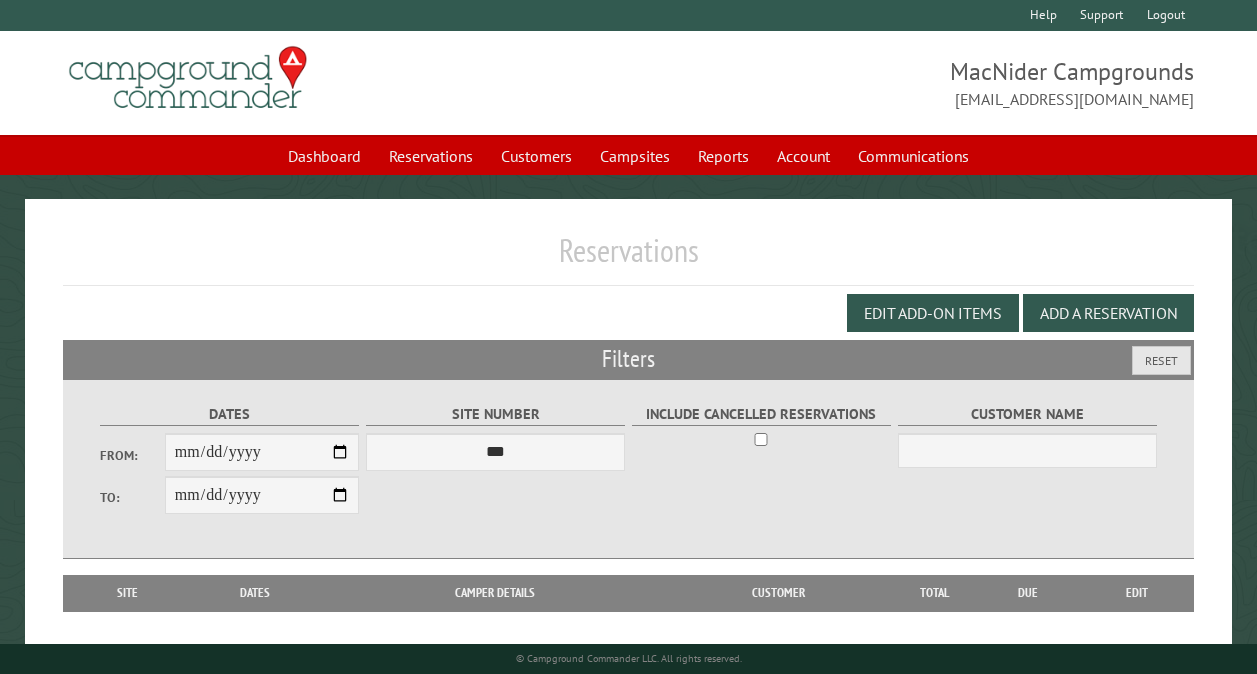 scroll, scrollTop: 0, scrollLeft: 0, axis: both 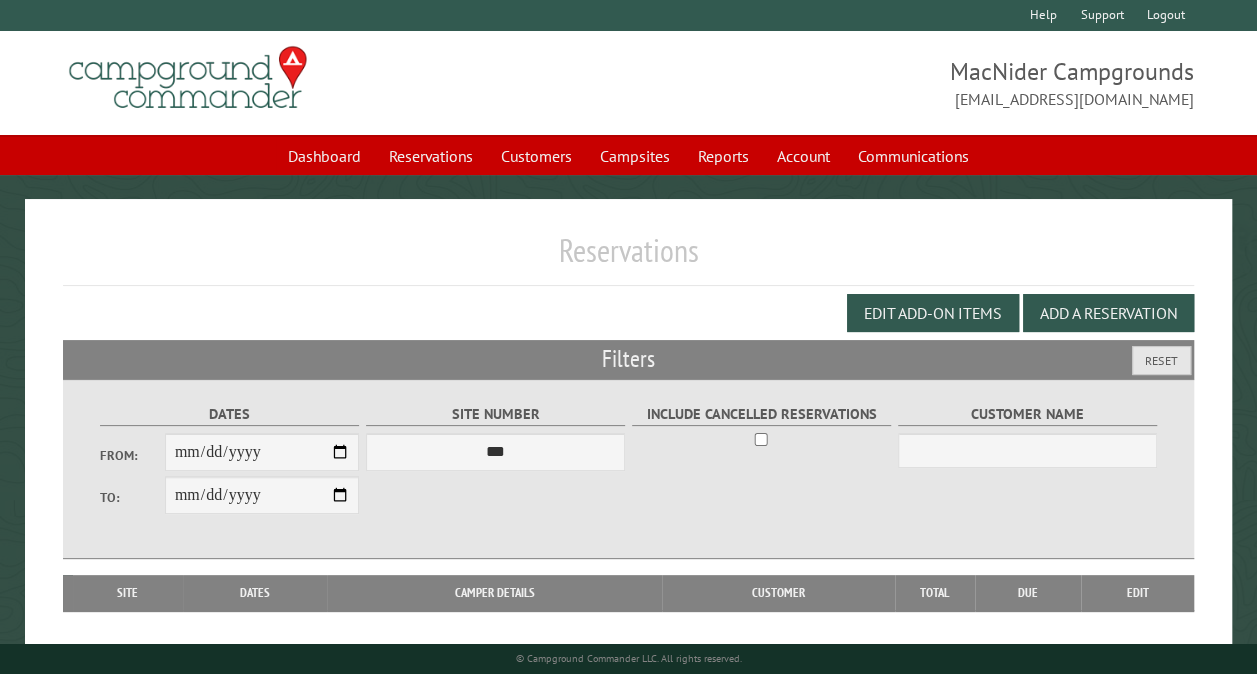 select on "**" 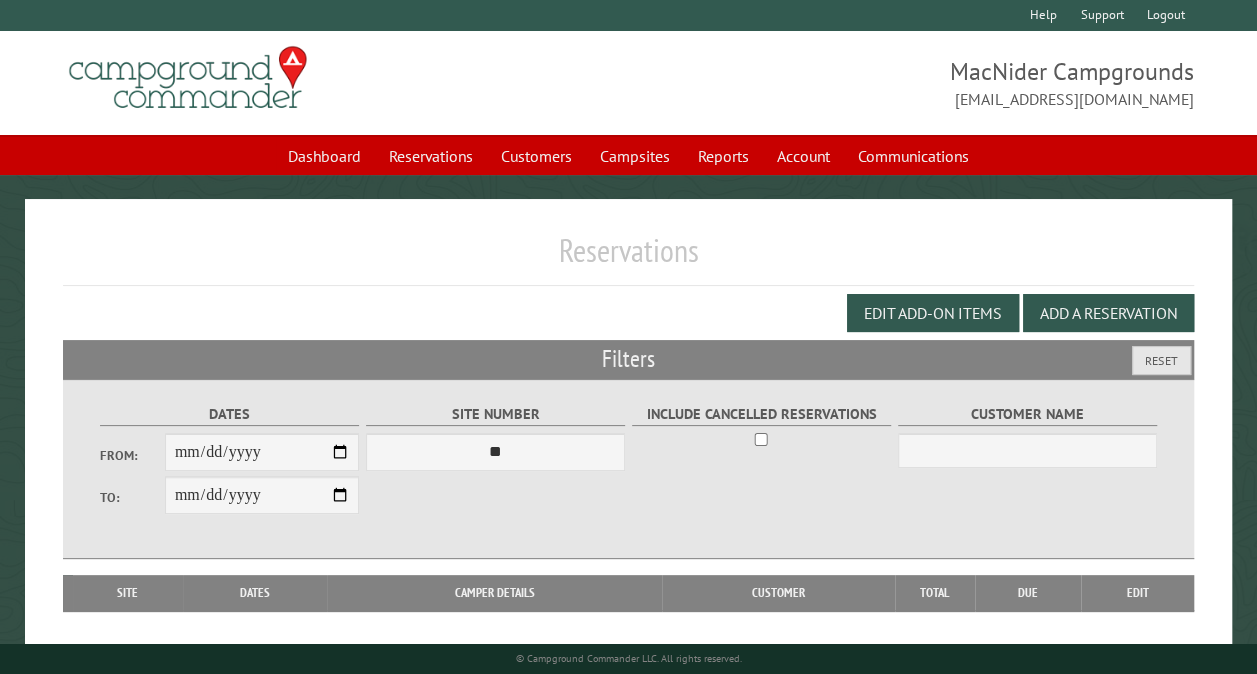 click on "*** ** ** ** ** ** ** ** ** ** *** *** *** *** ** ** ** ** ** ** ** ** ** *** *** ** ** ** ** ** ** ********* ** ** ** ** ** ** ** ** ** *** *** *** *** *** *** ** ** ** ** ** ** ** ** ** *** *** *** *** *** *** ** ** ** ** ** ** ** ** ** ** ** ** ** ** ** ** ** ** ** ** ** ** ** ** *** *** *** *** *** ***" at bounding box center [495, 452] 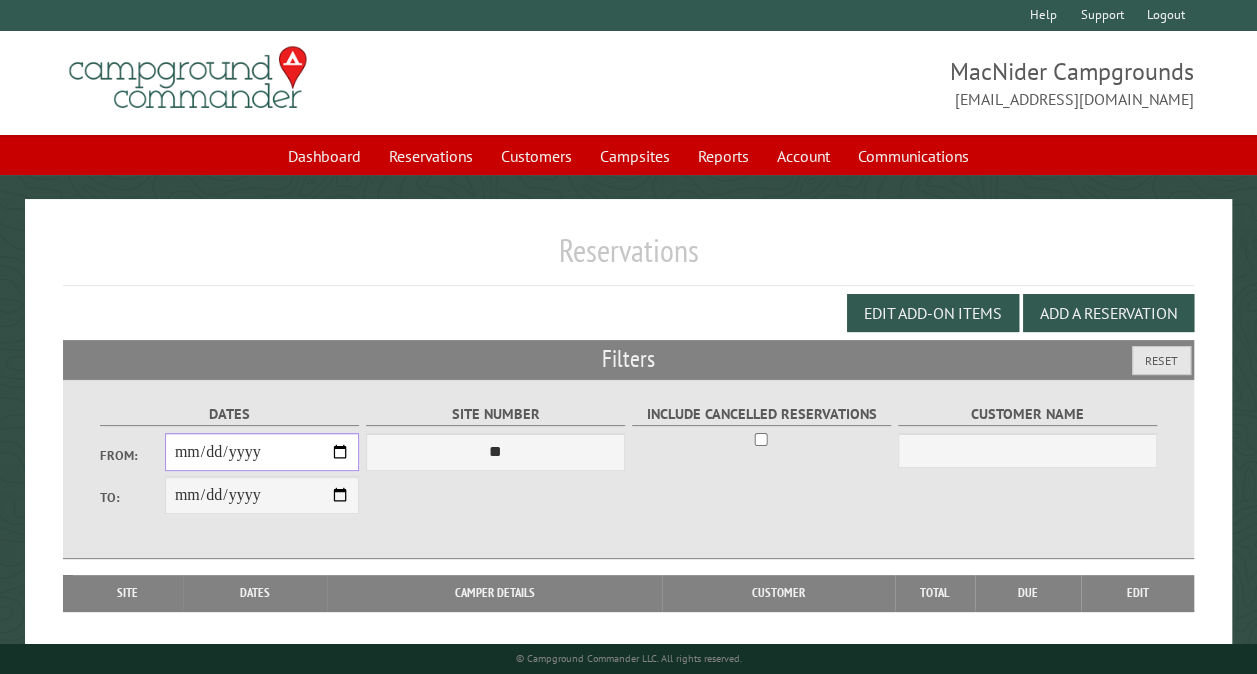 click on "From:" at bounding box center [262, 452] 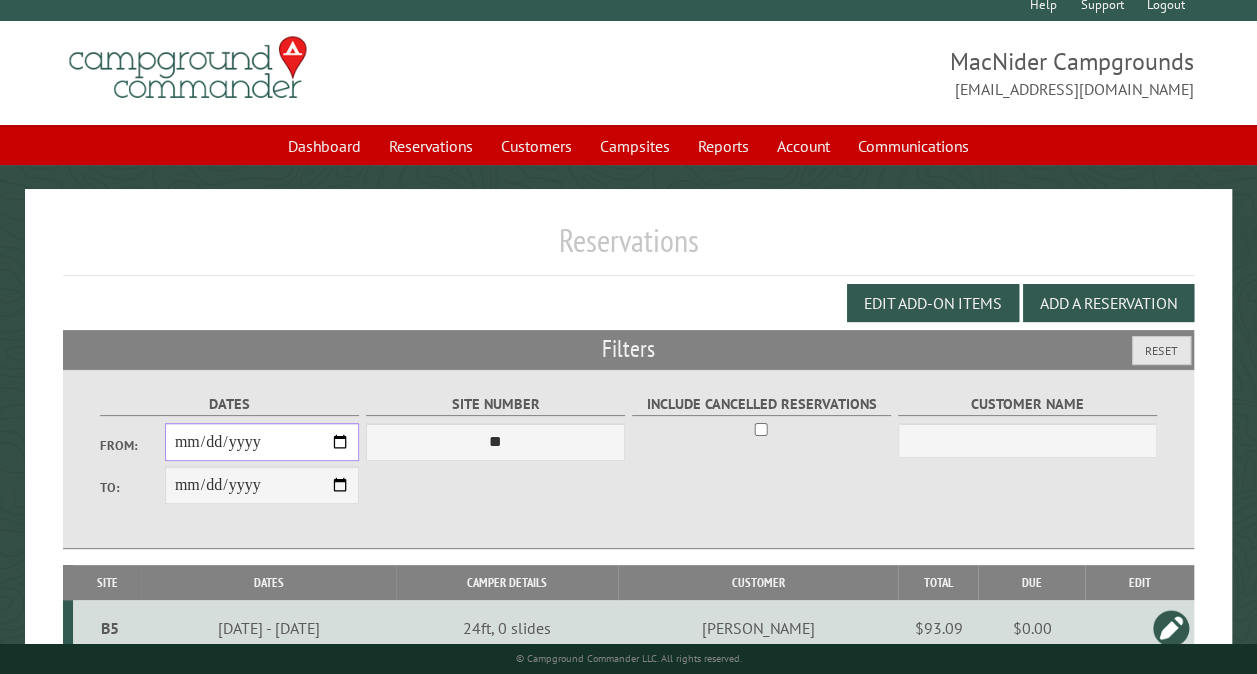 scroll, scrollTop: 40, scrollLeft: 0, axis: vertical 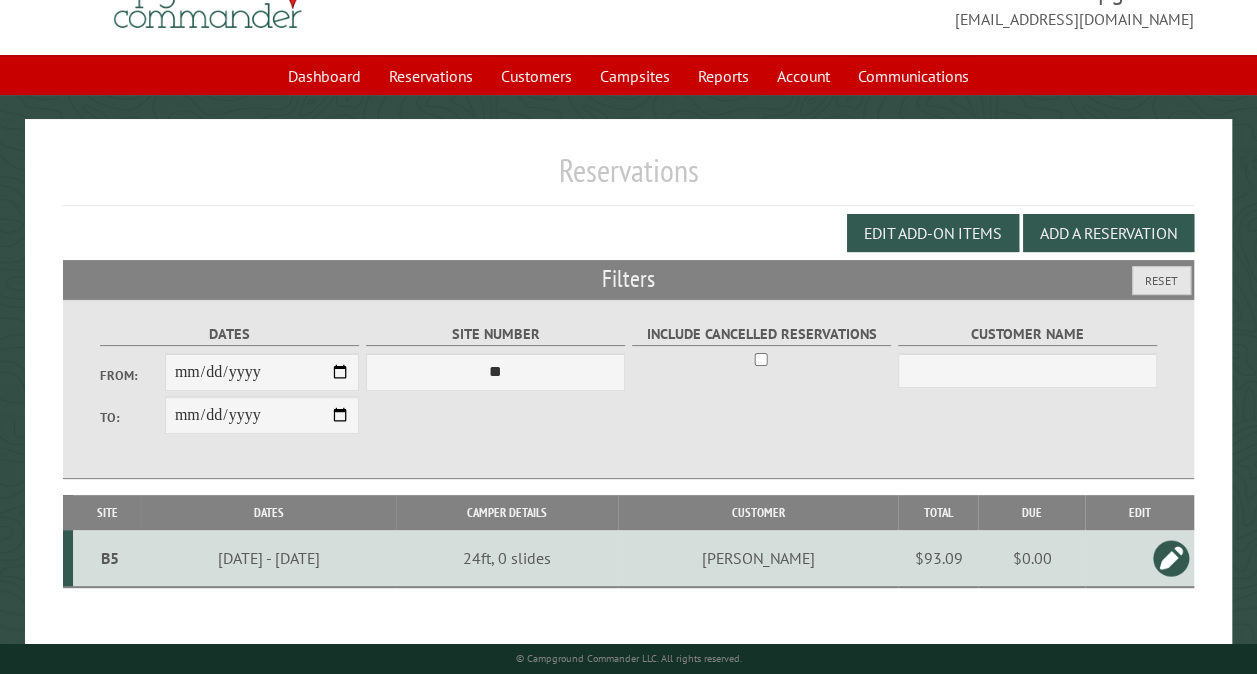 click at bounding box center (1171, 558) 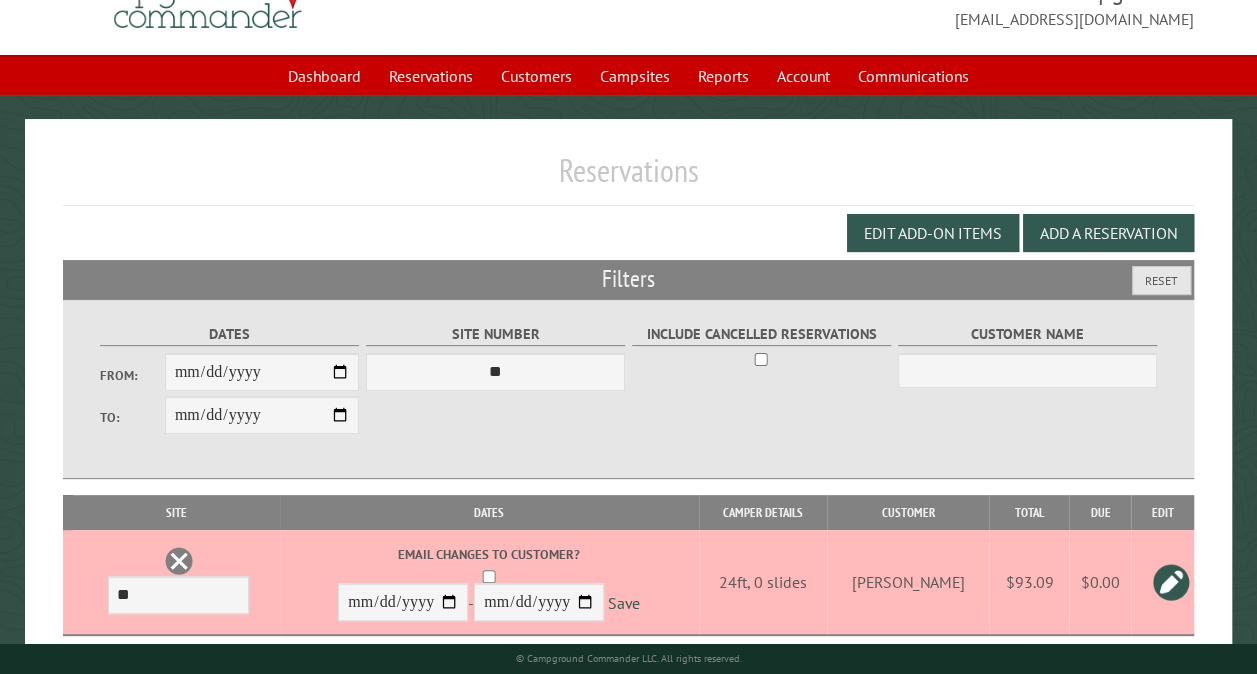 click at bounding box center [179, 561] 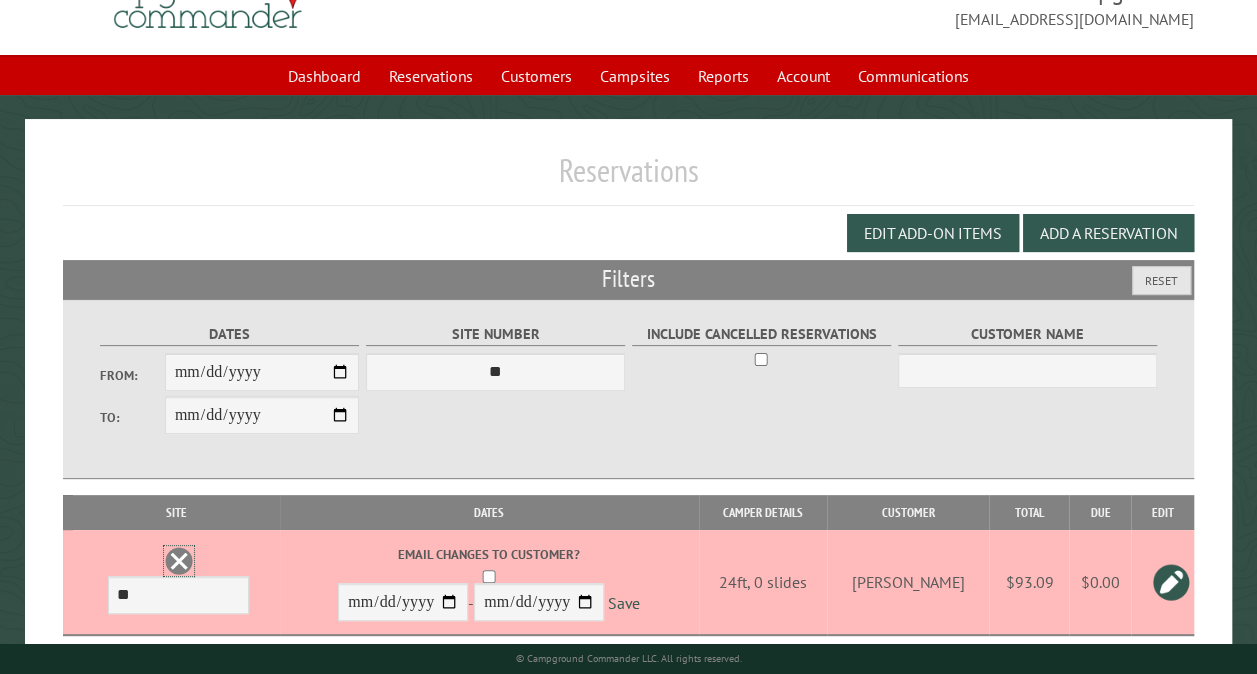 scroll, scrollTop: 0, scrollLeft: 0, axis: both 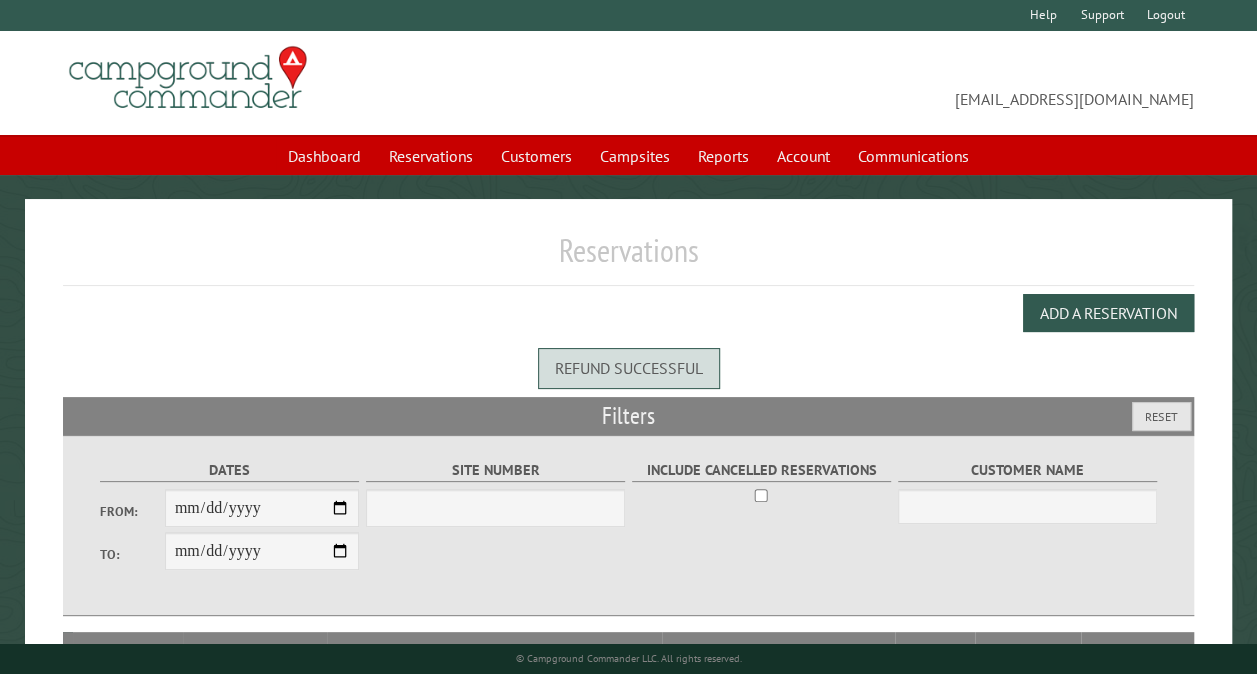 select on "***" 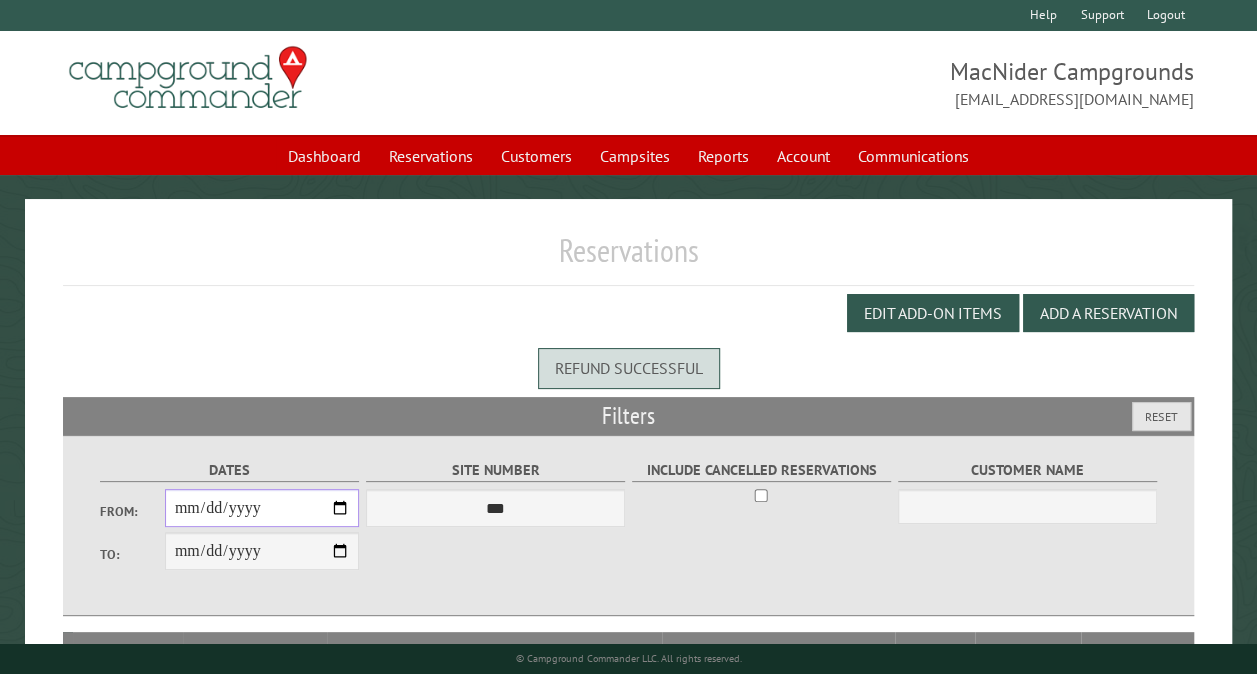 click on "From:" at bounding box center [262, 508] 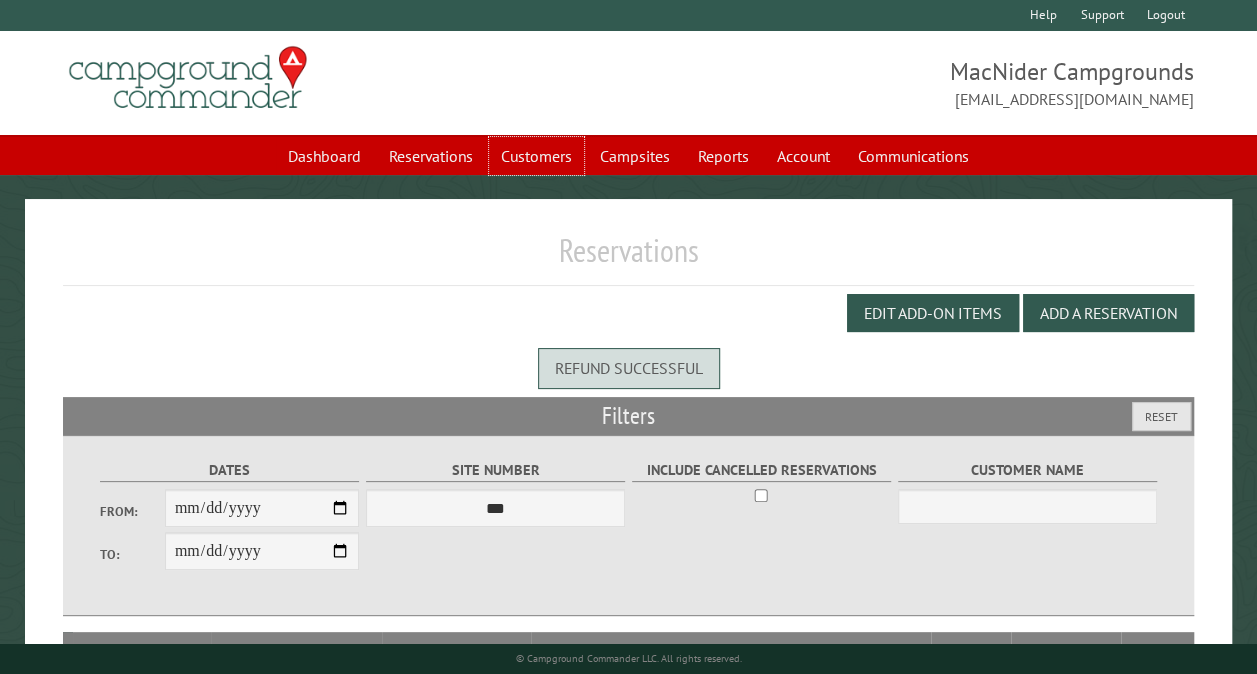 click on "Customers" at bounding box center [536, 156] 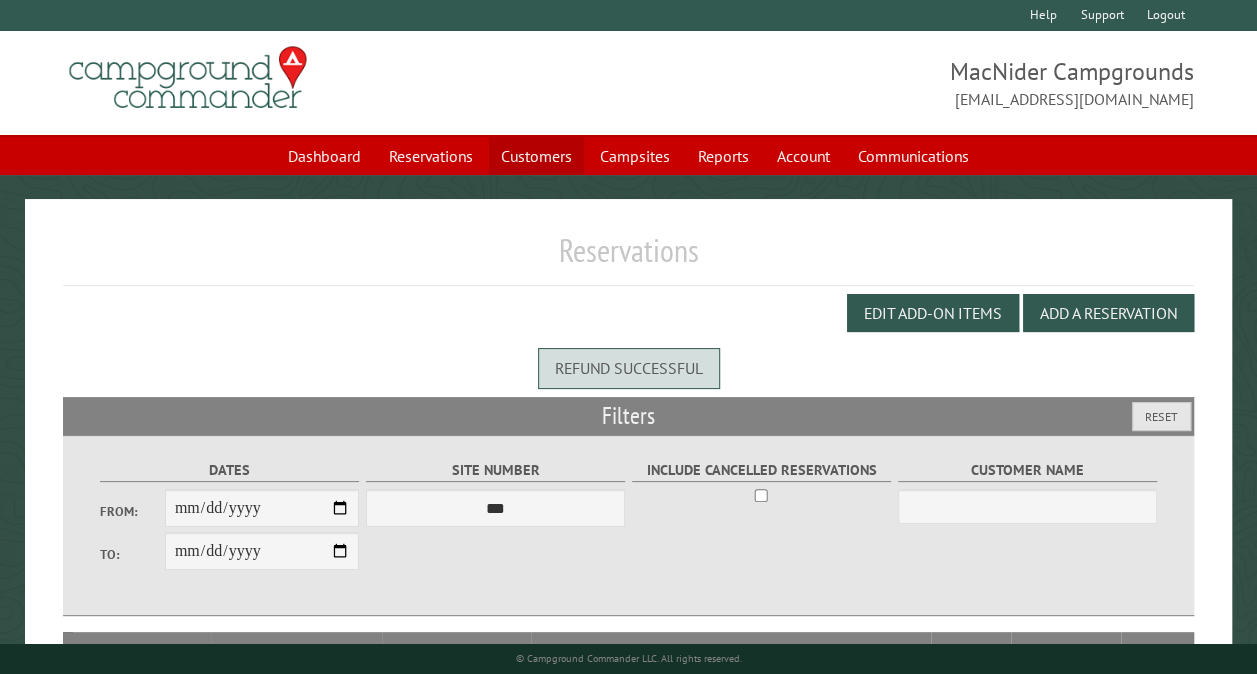 click on "Customers" at bounding box center [536, 156] 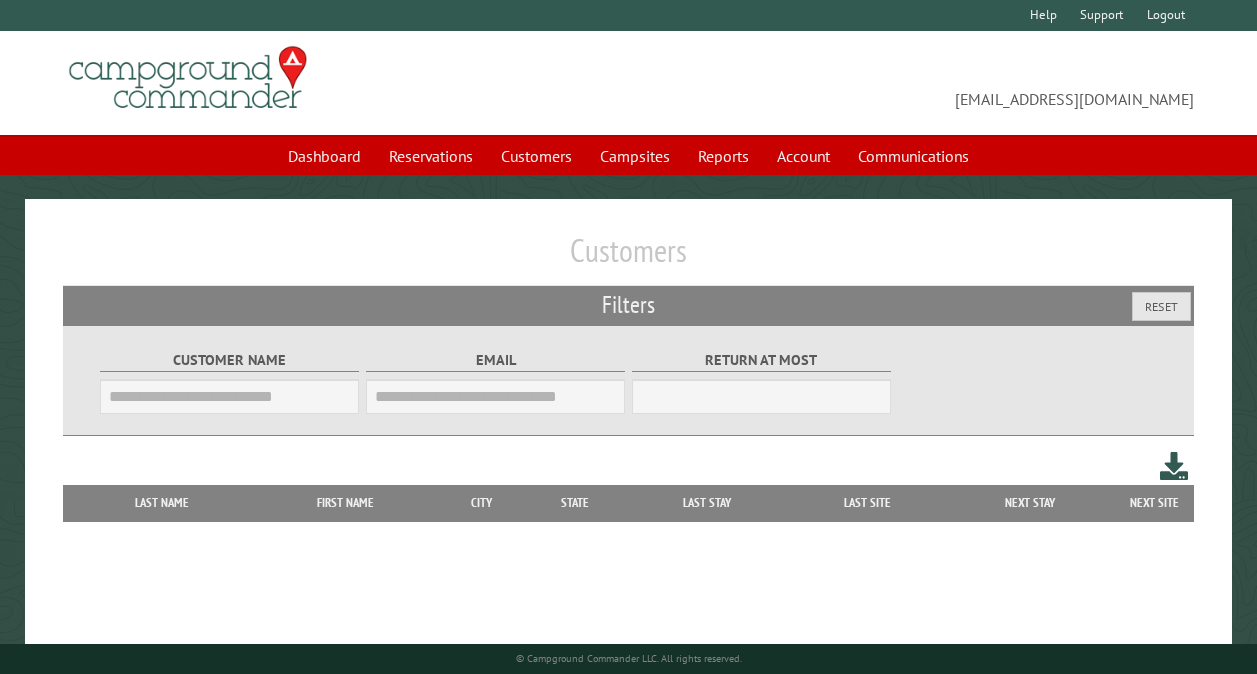 scroll, scrollTop: 0, scrollLeft: 0, axis: both 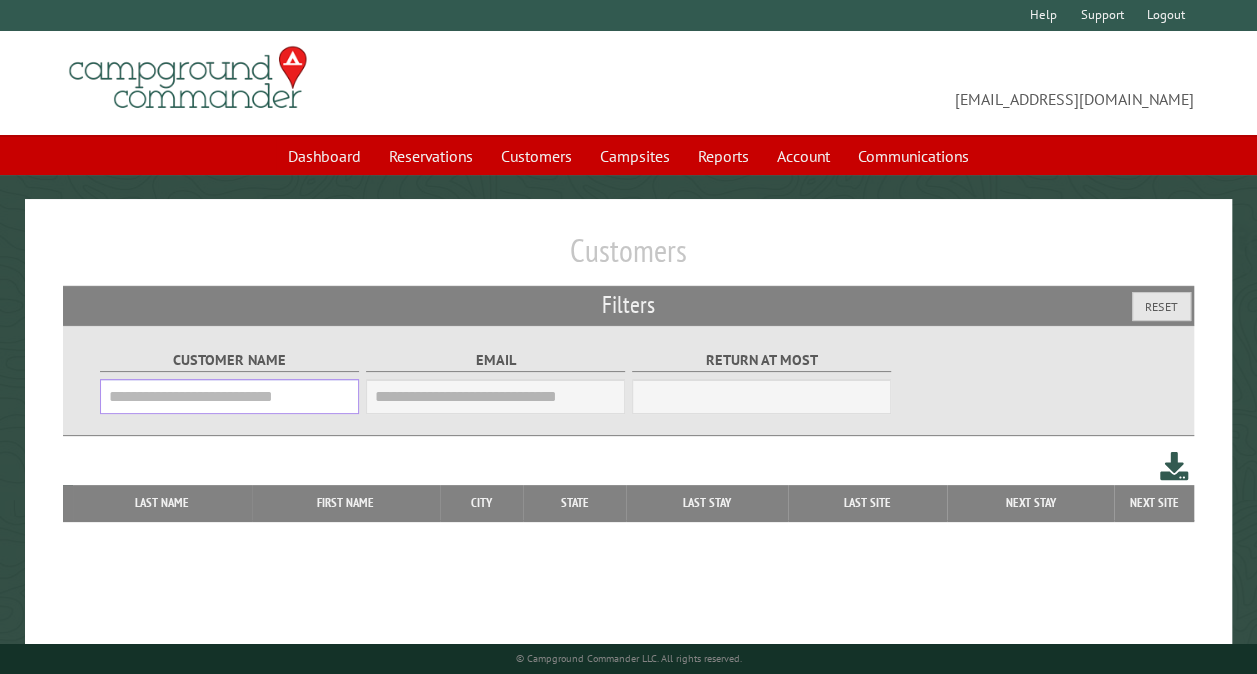 click on "Customer Name" at bounding box center [229, 396] 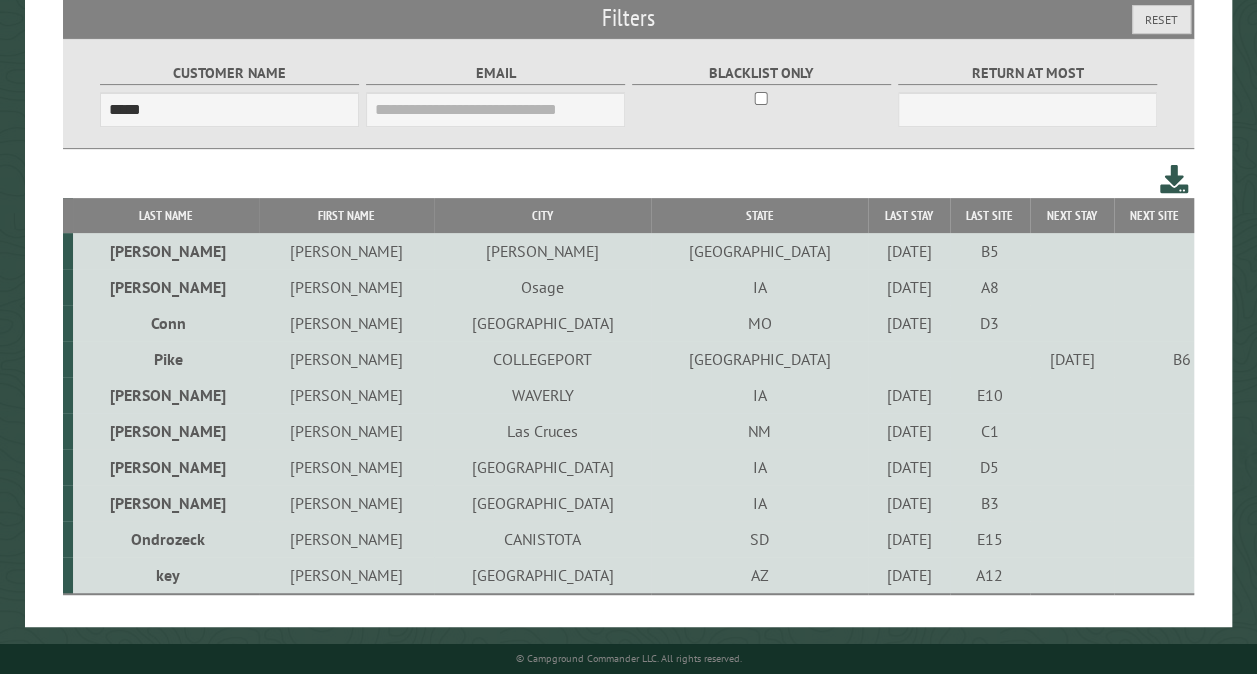 scroll, scrollTop: 296, scrollLeft: 0, axis: vertical 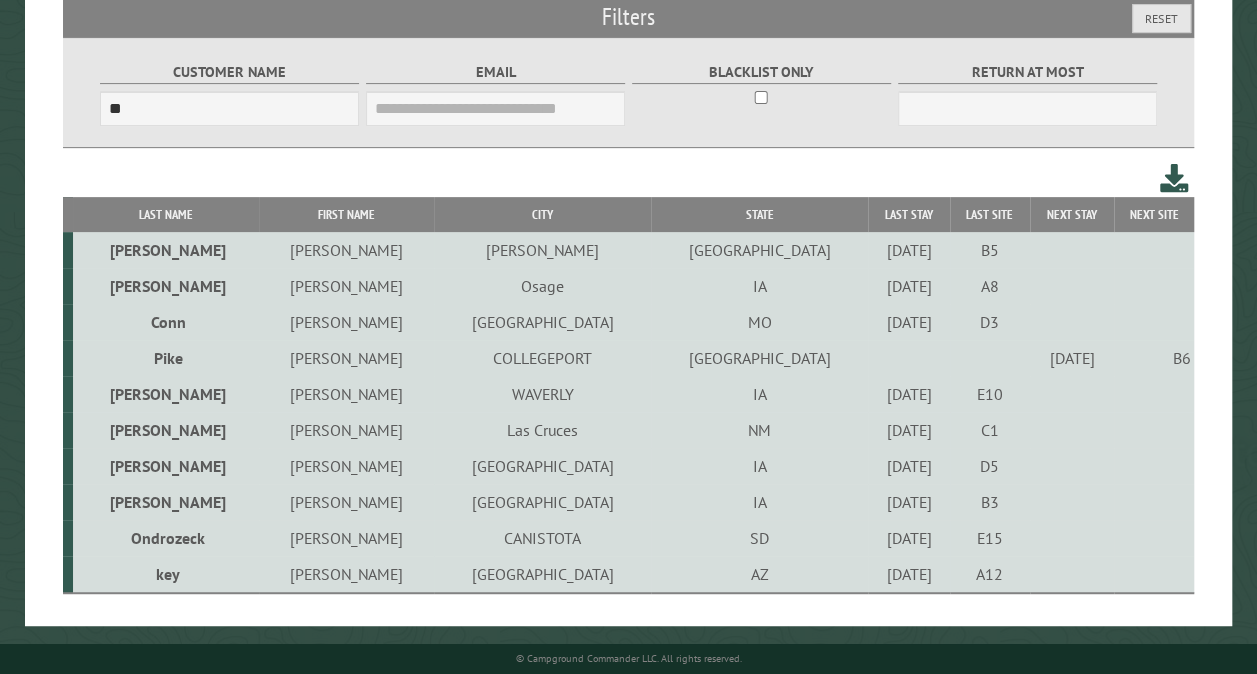 type on "*" 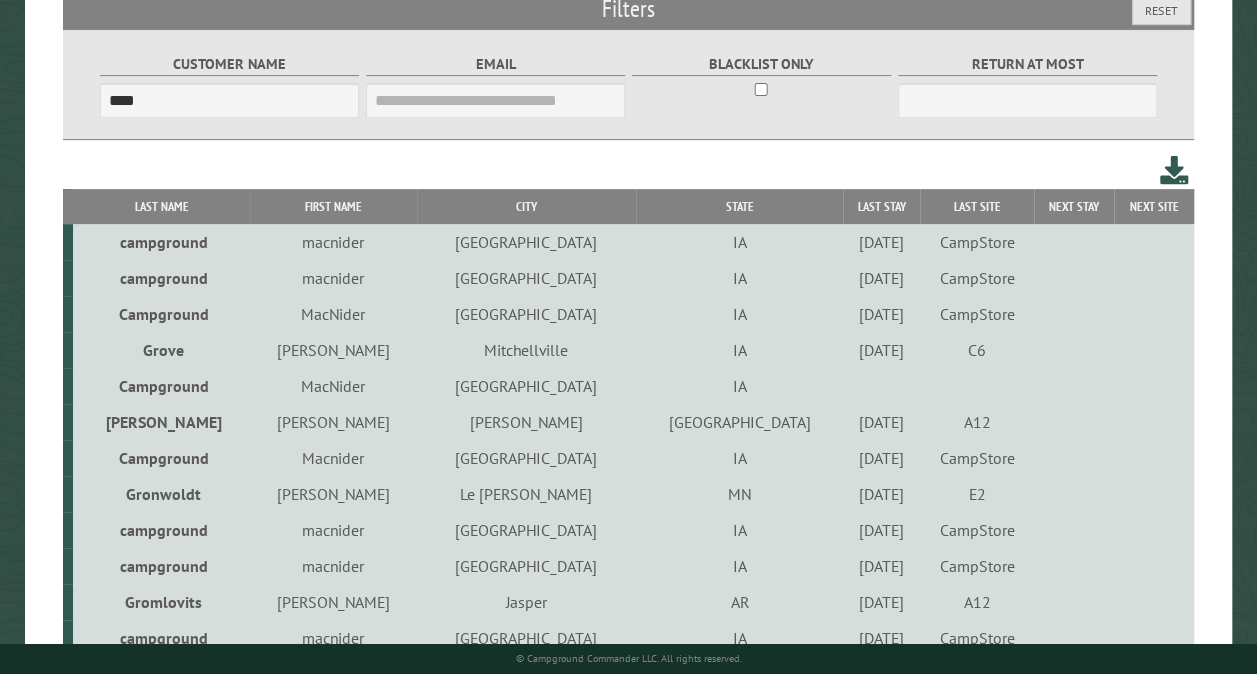 scroll, scrollTop: 112, scrollLeft: 0, axis: vertical 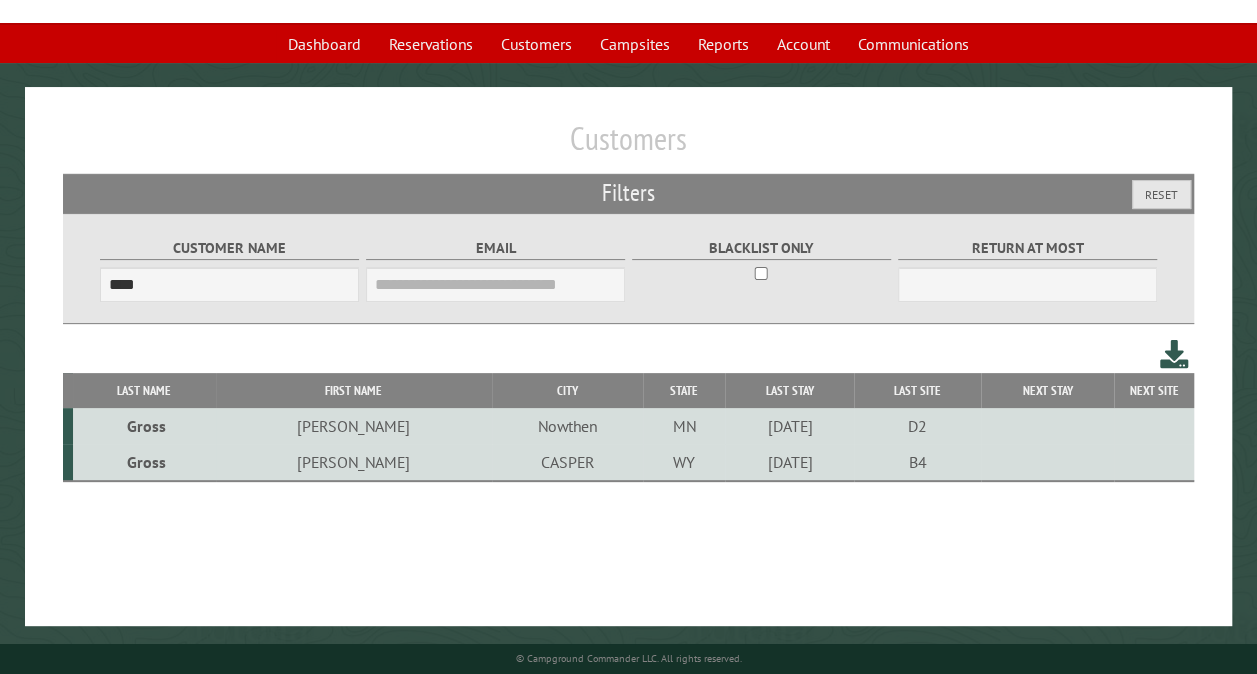 type on "****" 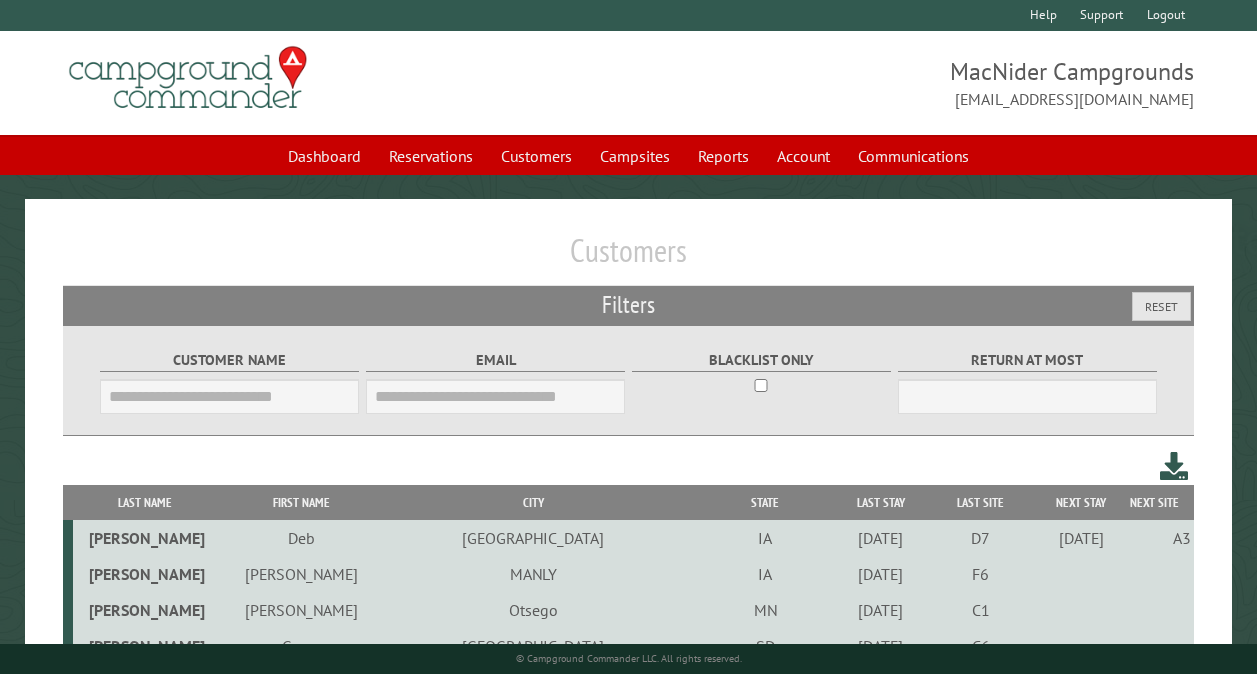 scroll, scrollTop: 0, scrollLeft: 0, axis: both 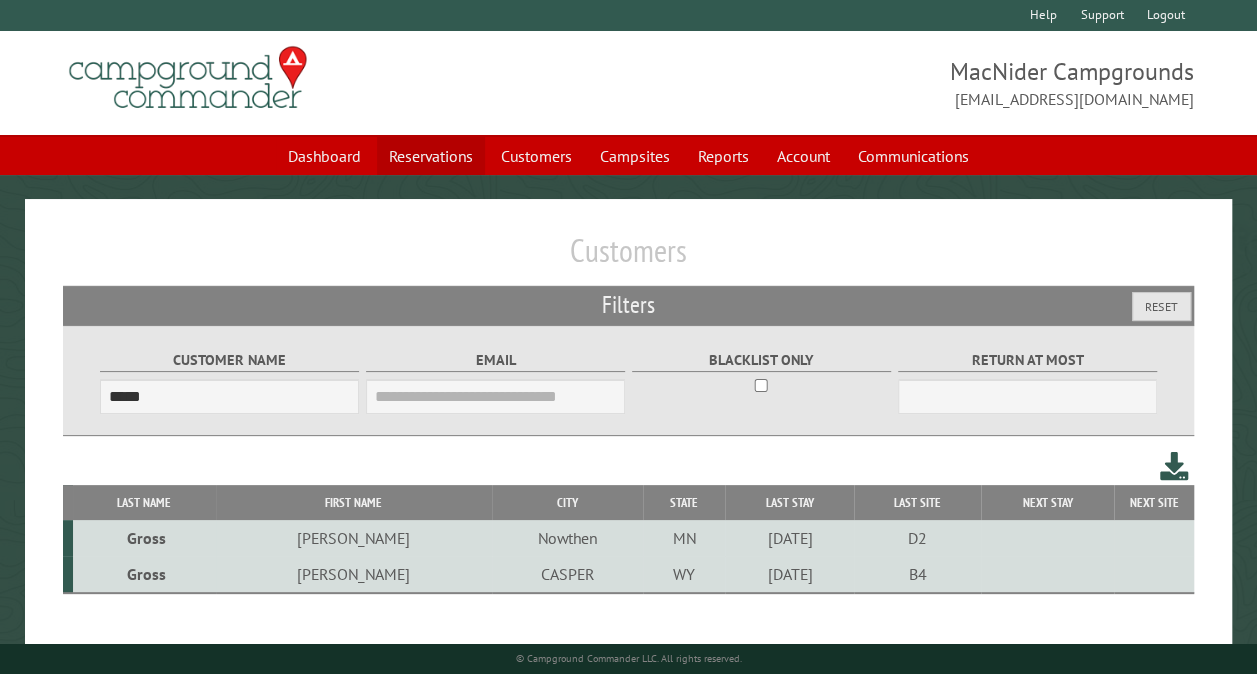 type on "*****" 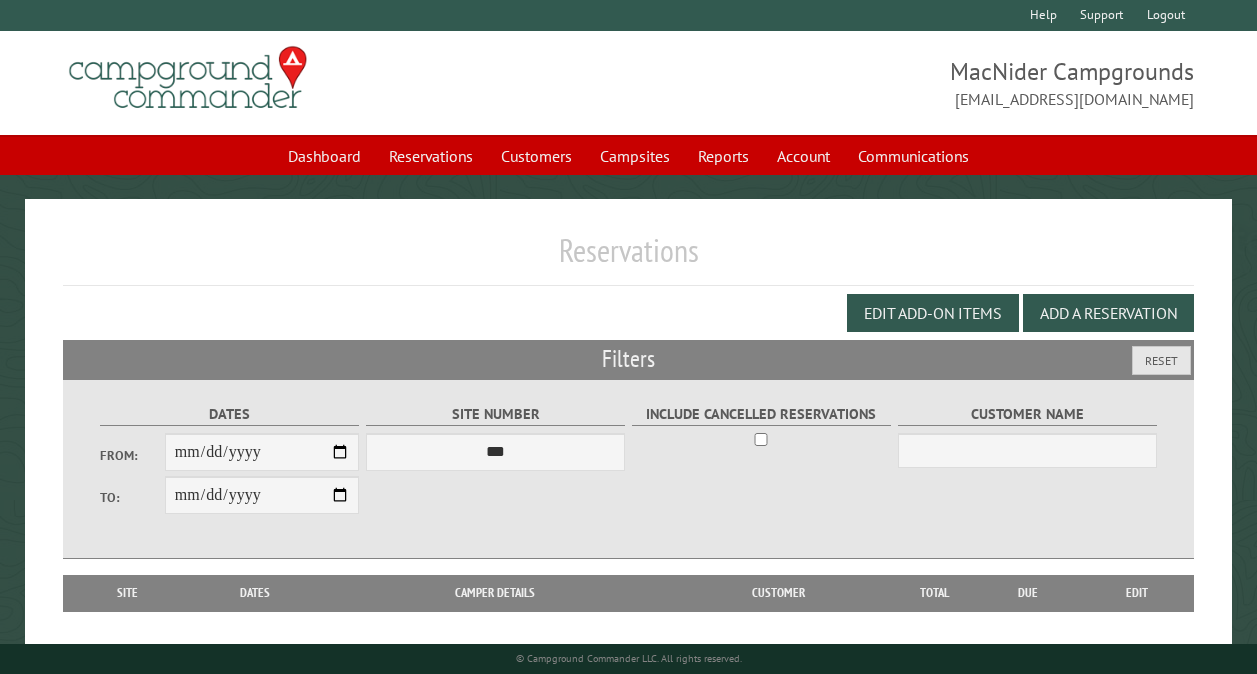 scroll, scrollTop: 0, scrollLeft: 0, axis: both 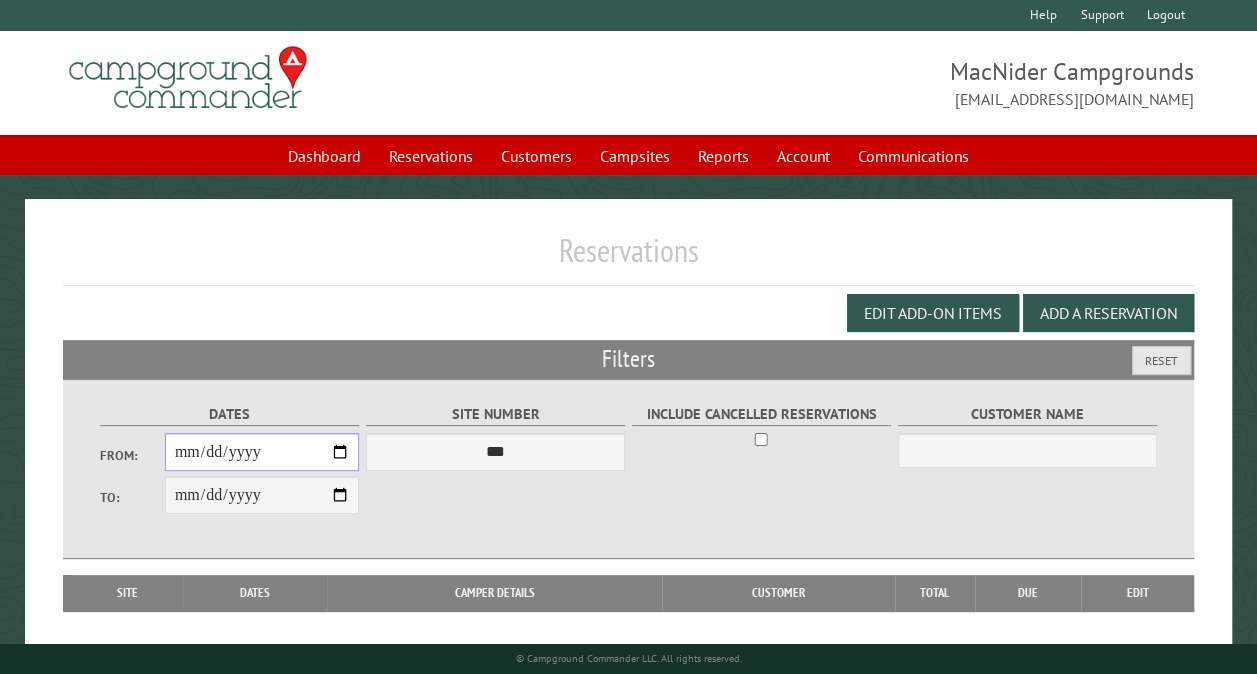 click on "From:" at bounding box center [262, 452] 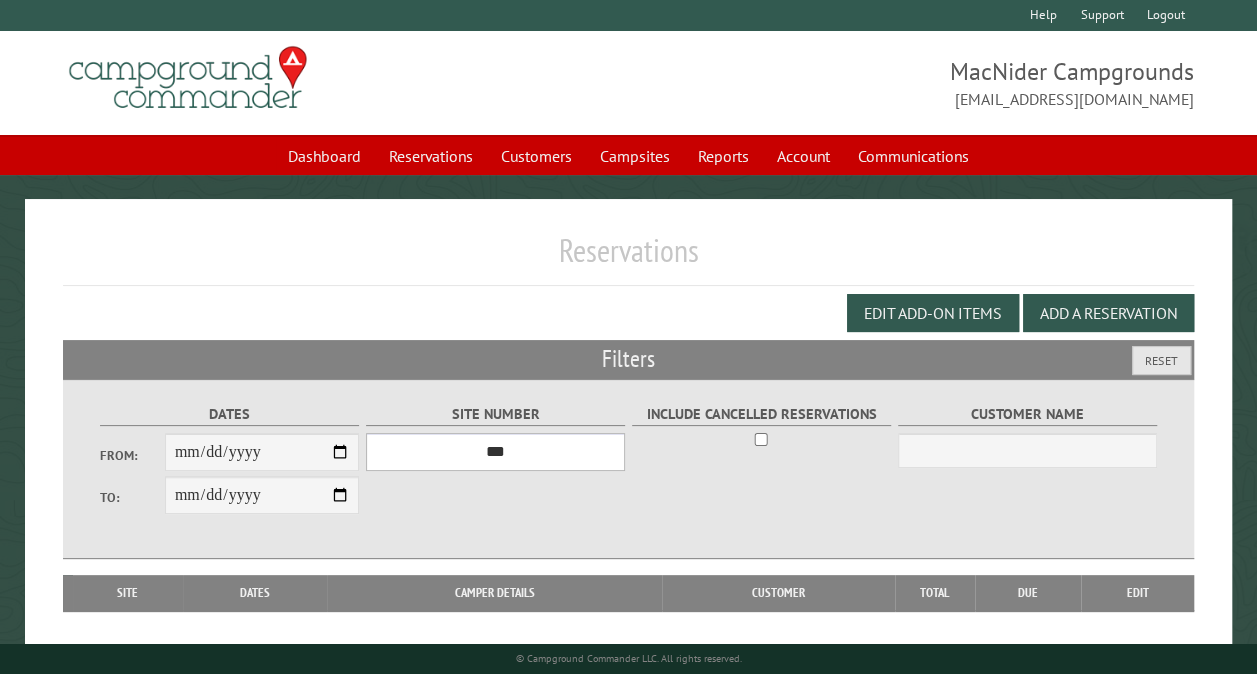 click on "*** ** ** ** ** ** ** ** ** ** *** *** *** *** ** ** ** ** ** ** ** ** ** *** *** ** ** ** ** ** ** ********* ** ** ** ** ** ** ** ** ** *** *** *** *** *** *** ** ** ** ** ** ** ** ** ** *** *** *** *** *** *** ** ** ** ** ** ** ** ** ** ** ** ** ** ** ** ** ** ** ** ** ** ** ** ** *** *** *** *** *** ***" at bounding box center (495, 452) 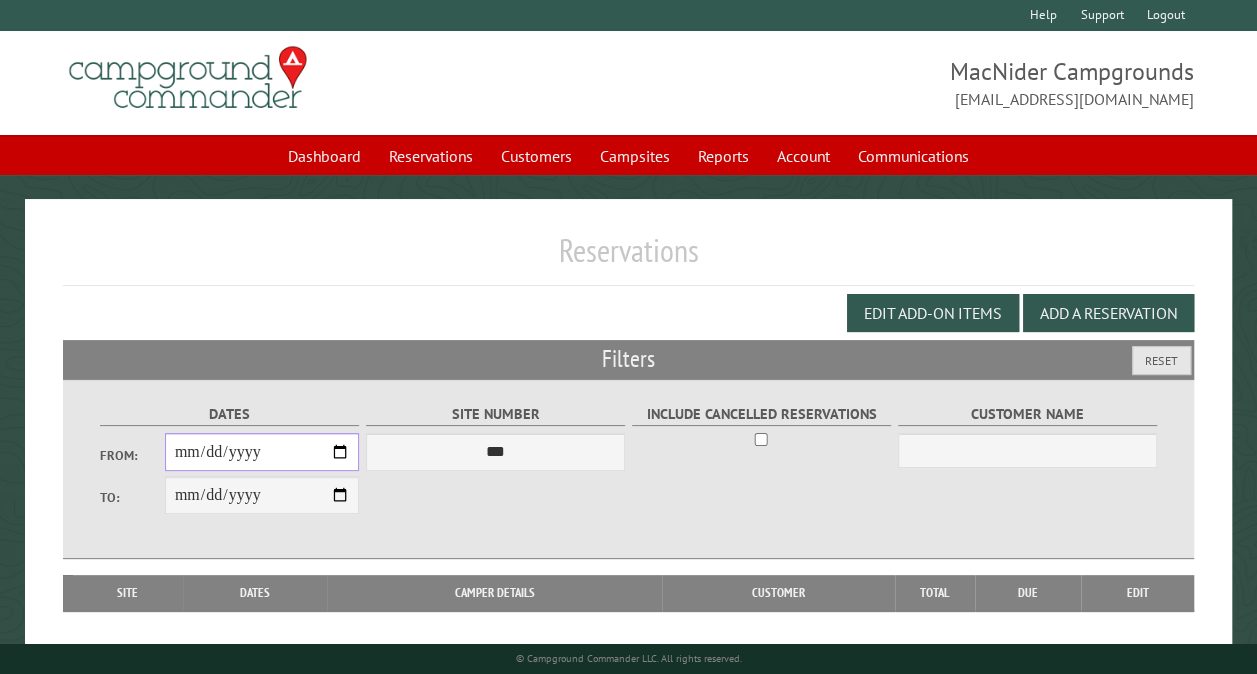 click on "From:" at bounding box center [262, 452] 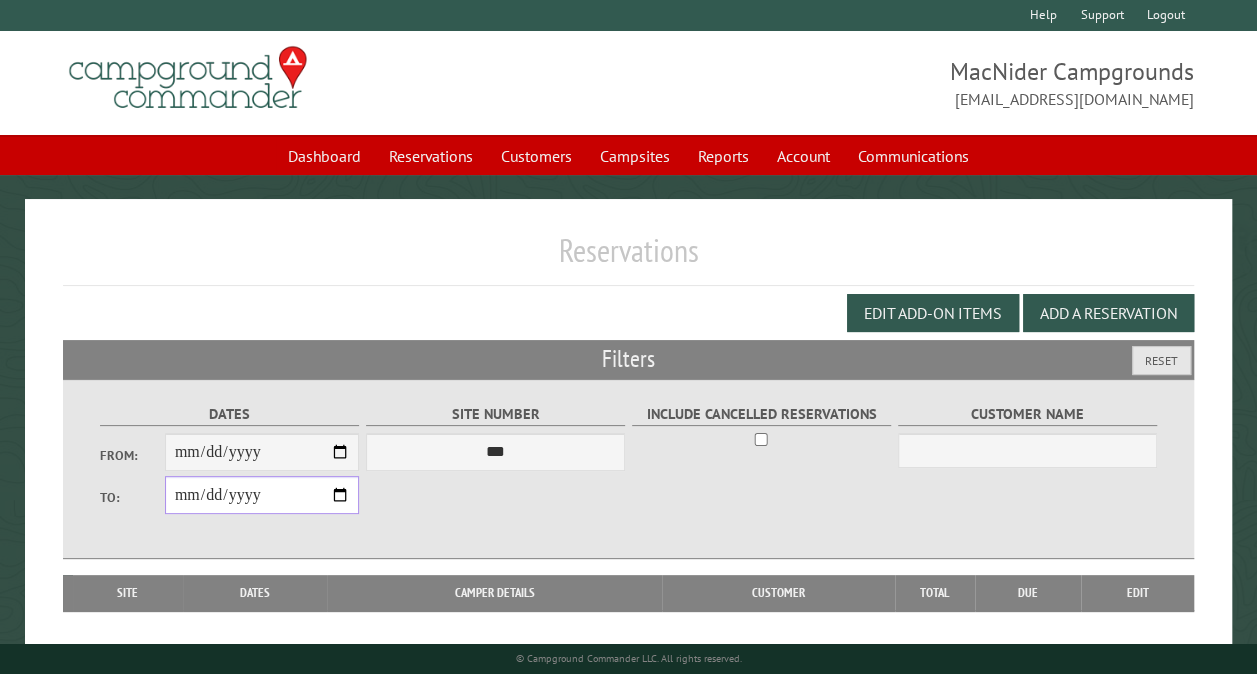 click on "**********" at bounding box center (262, 495) 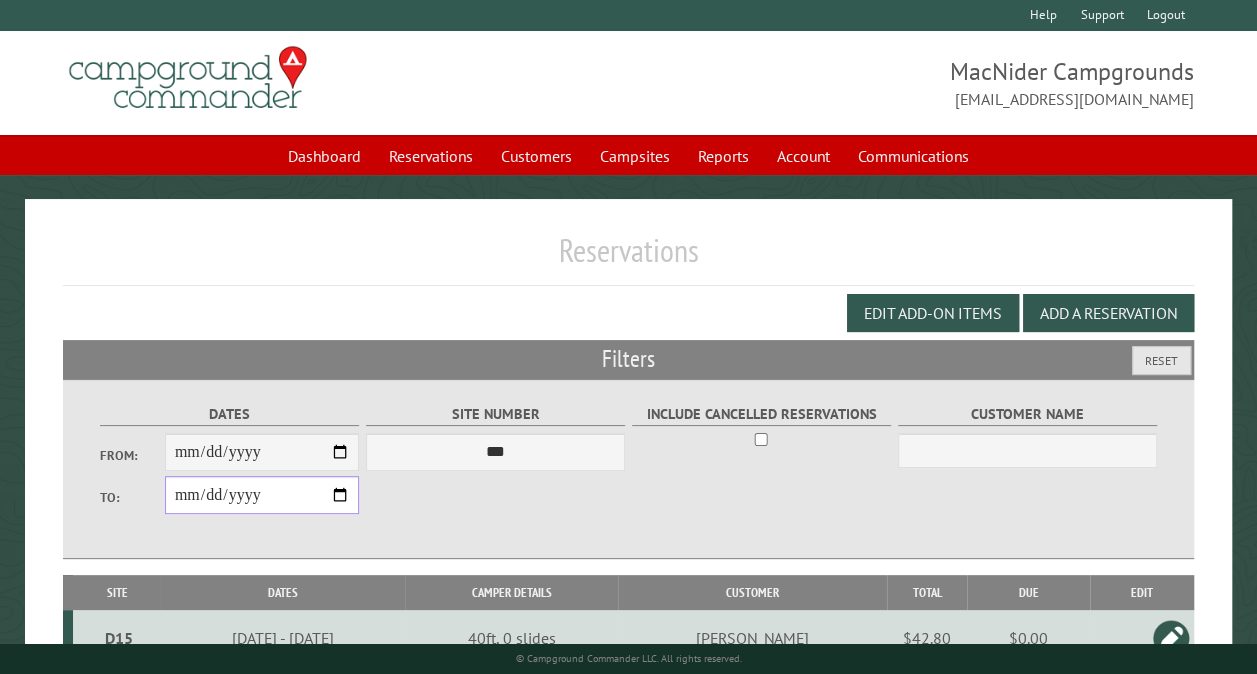 click on "**********" at bounding box center (262, 495) 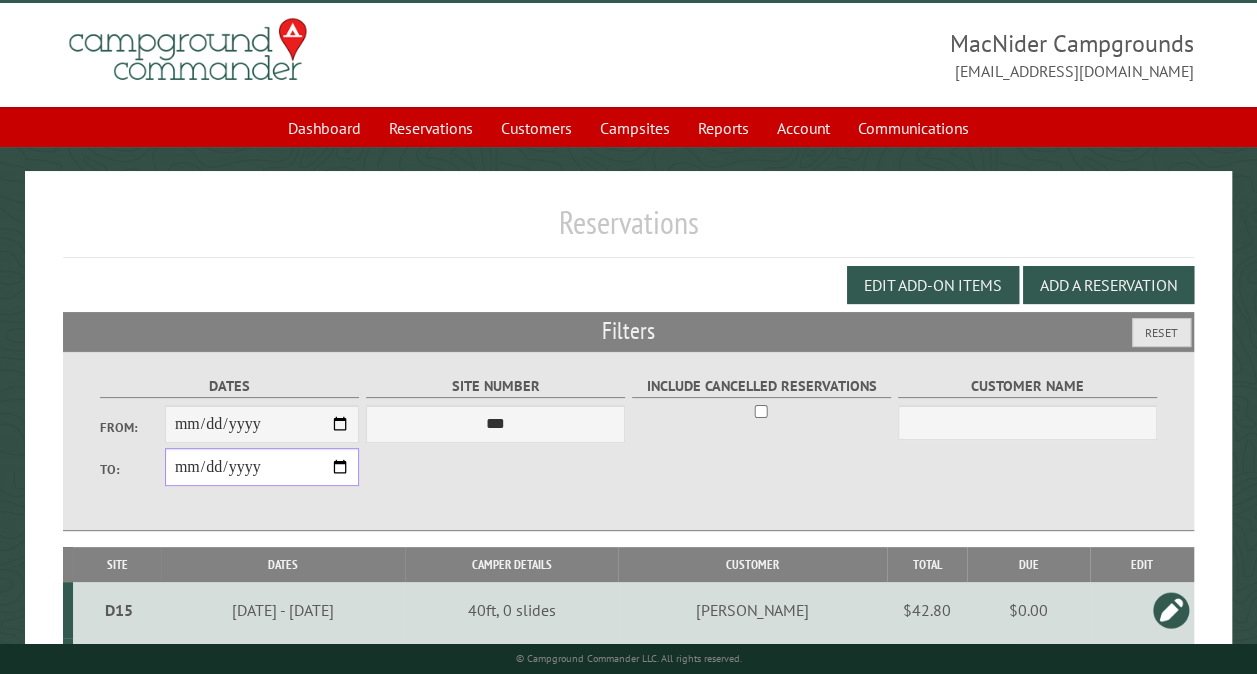 scroll, scrollTop: 40, scrollLeft: 0, axis: vertical 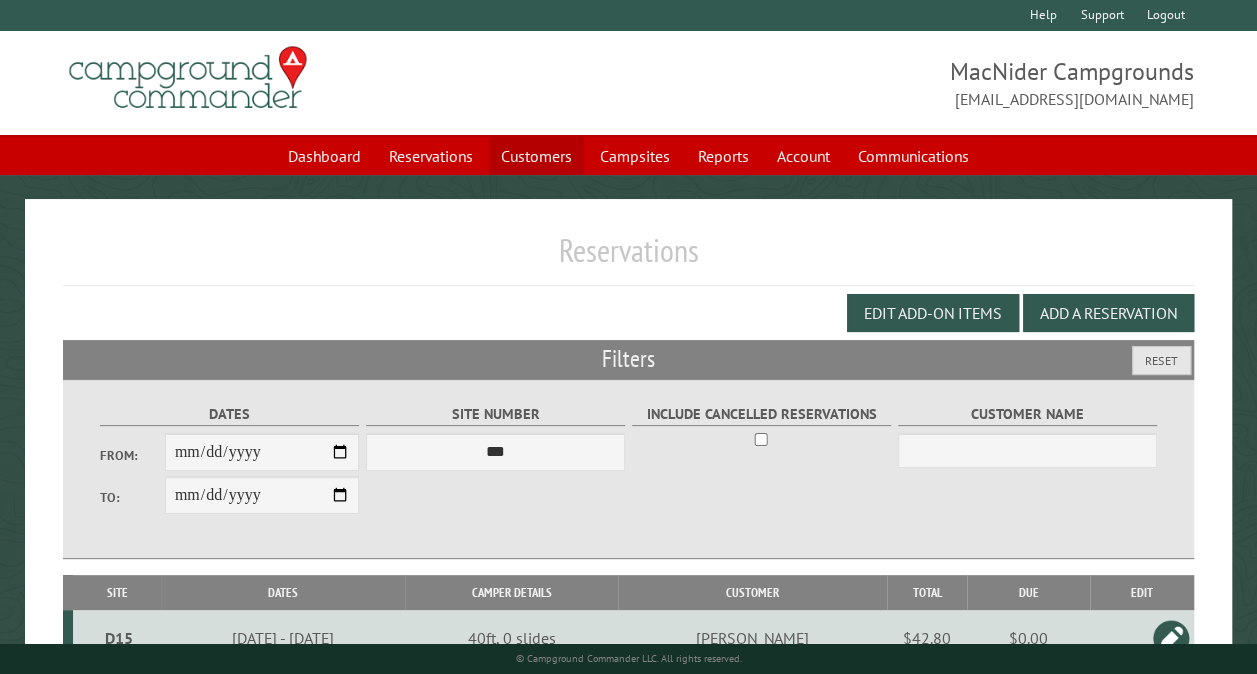 click on "Customers" at bounding box center (536, 156) 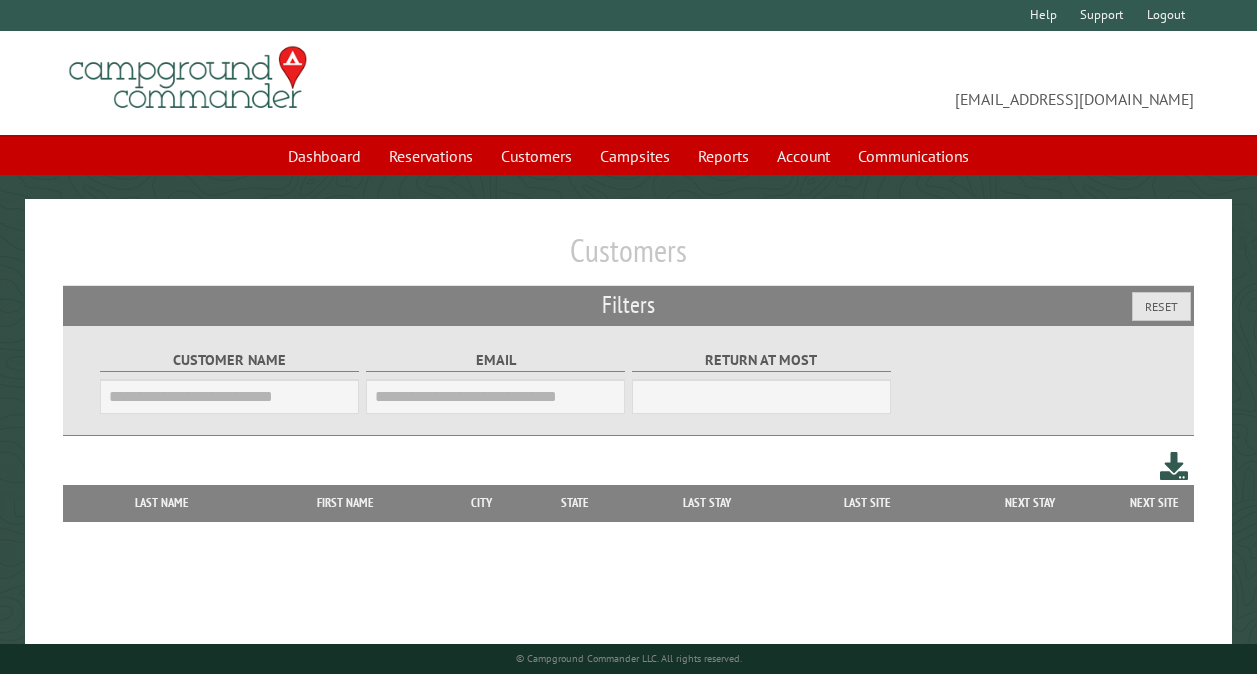scroll, scrollTop: 0, scrollLeft: 0, axis: both 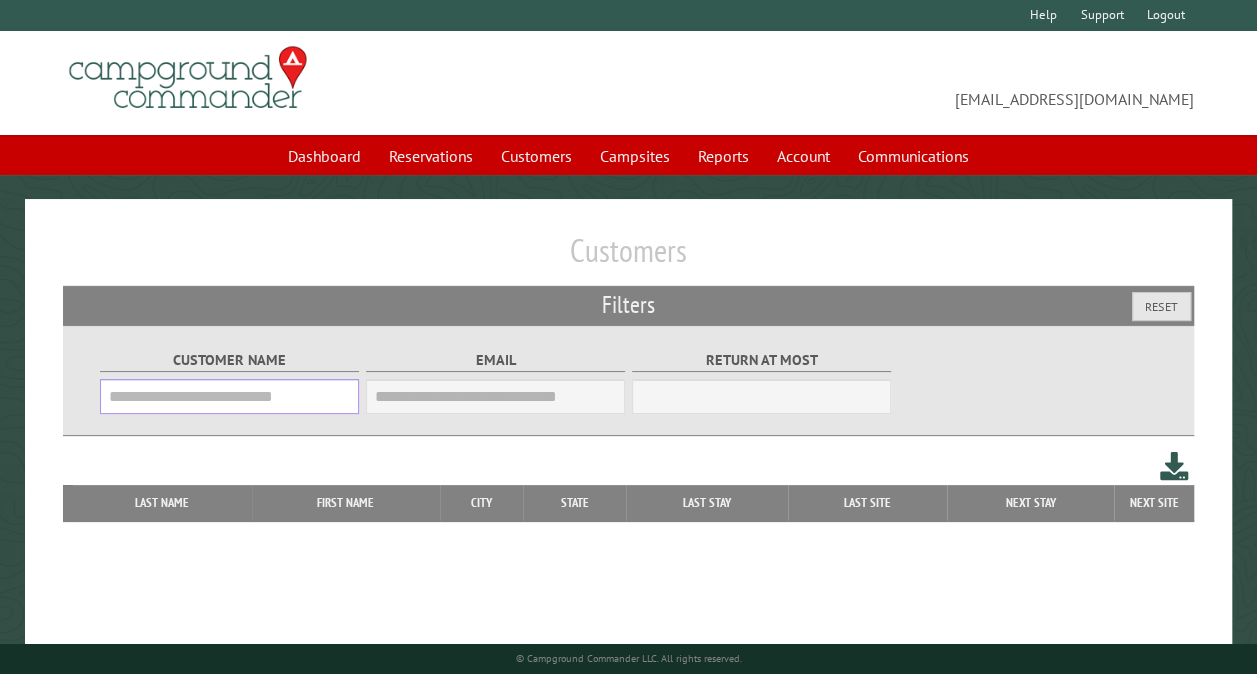 click on "Customer Name" at bounding box center (229, 396) 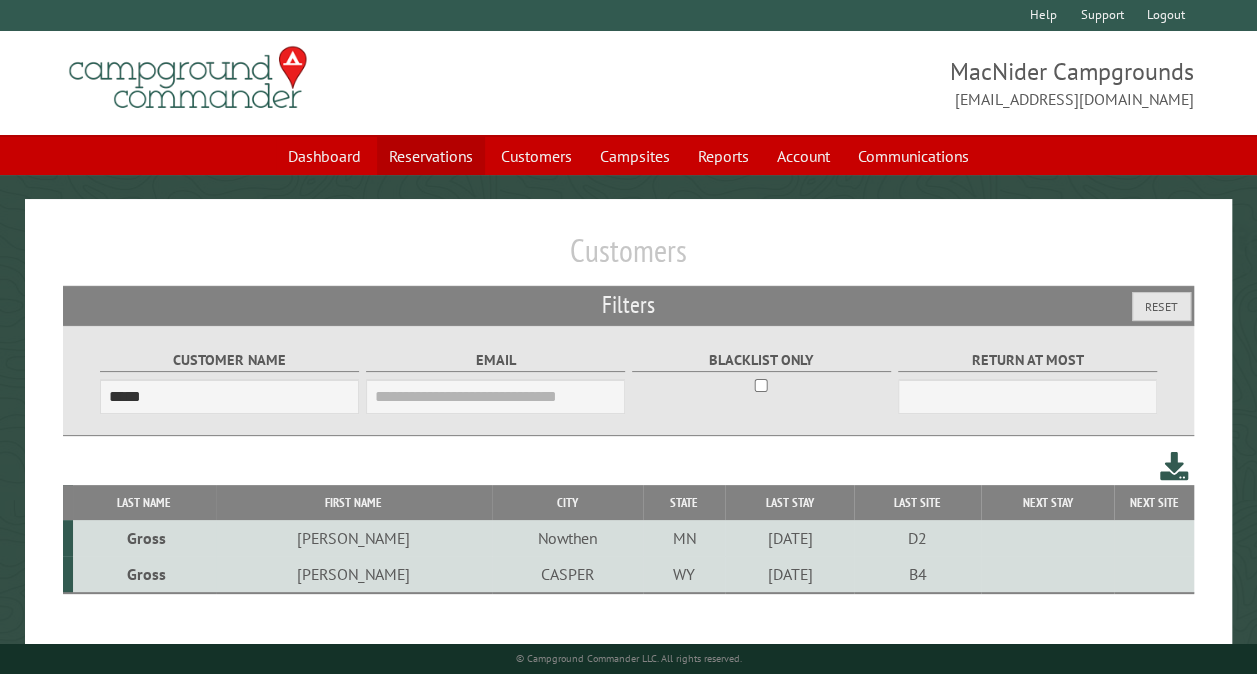 type on "*****" 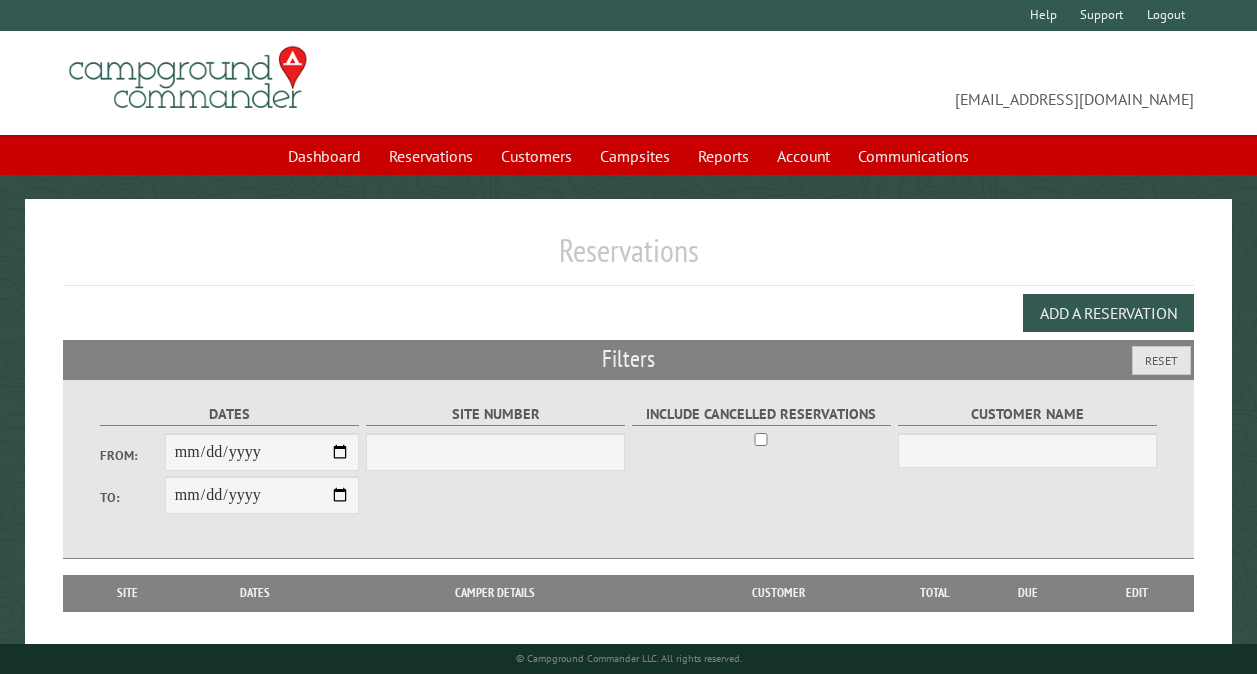 scroll, scrollTop: 0, scrollLeft: 0, axis: both 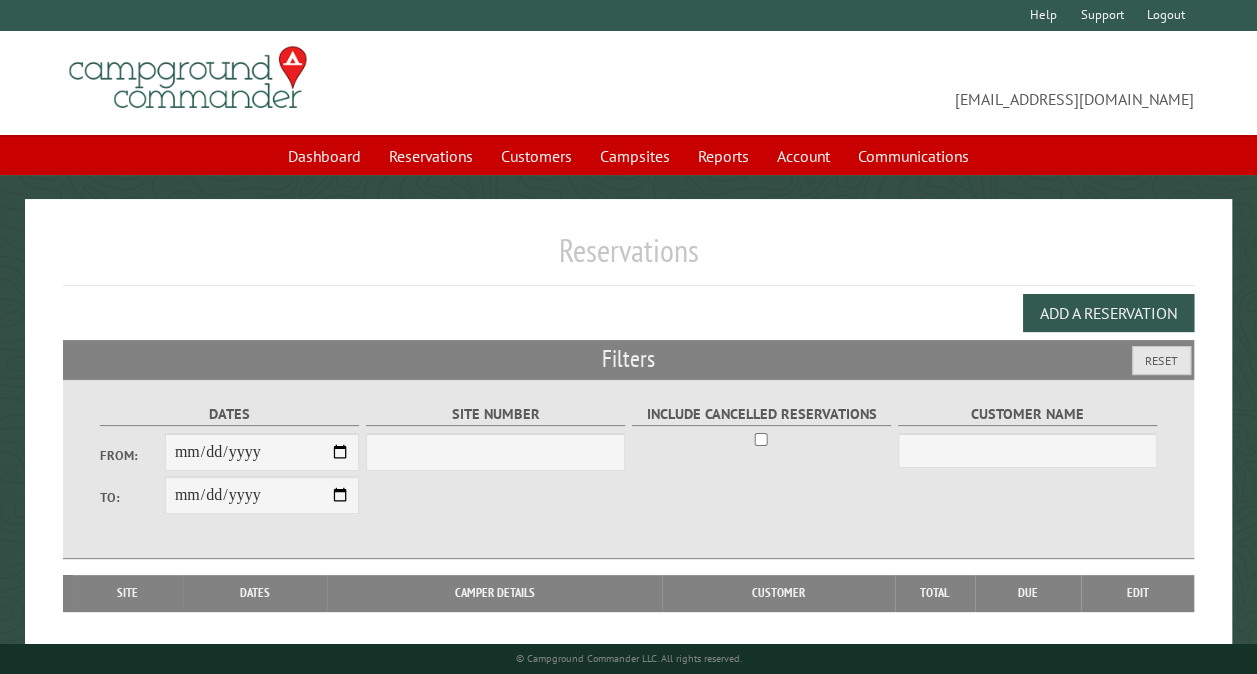 select on "***" 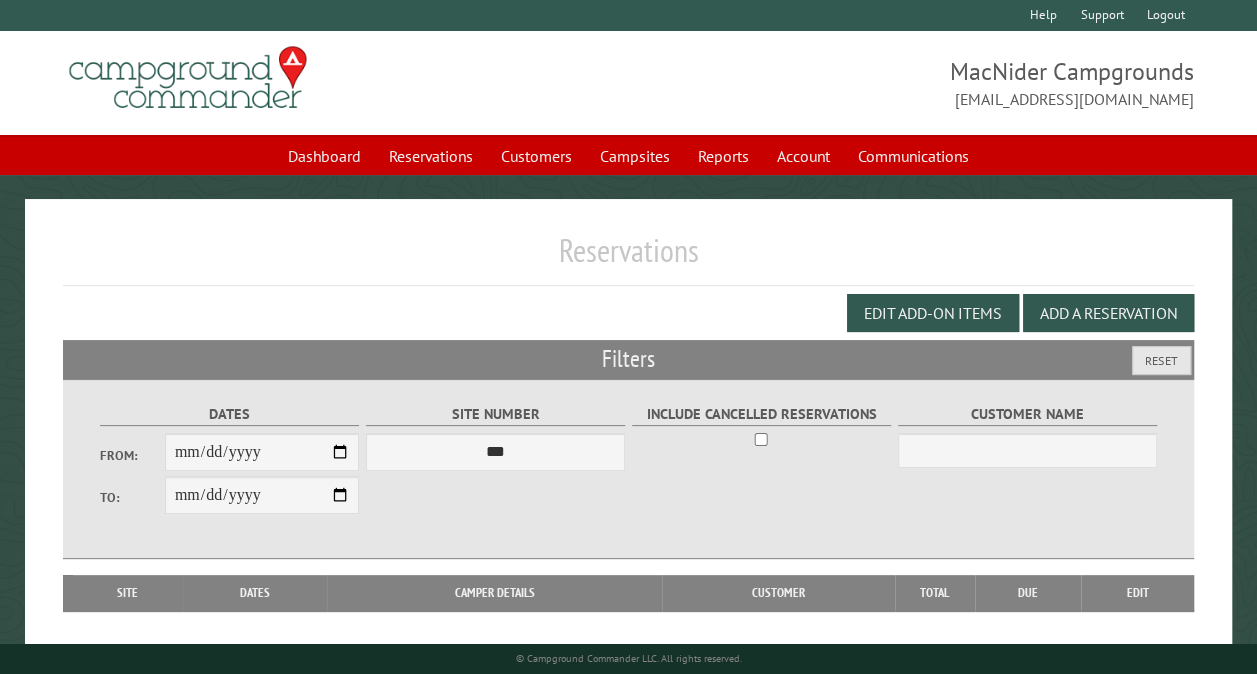 type on "**********" 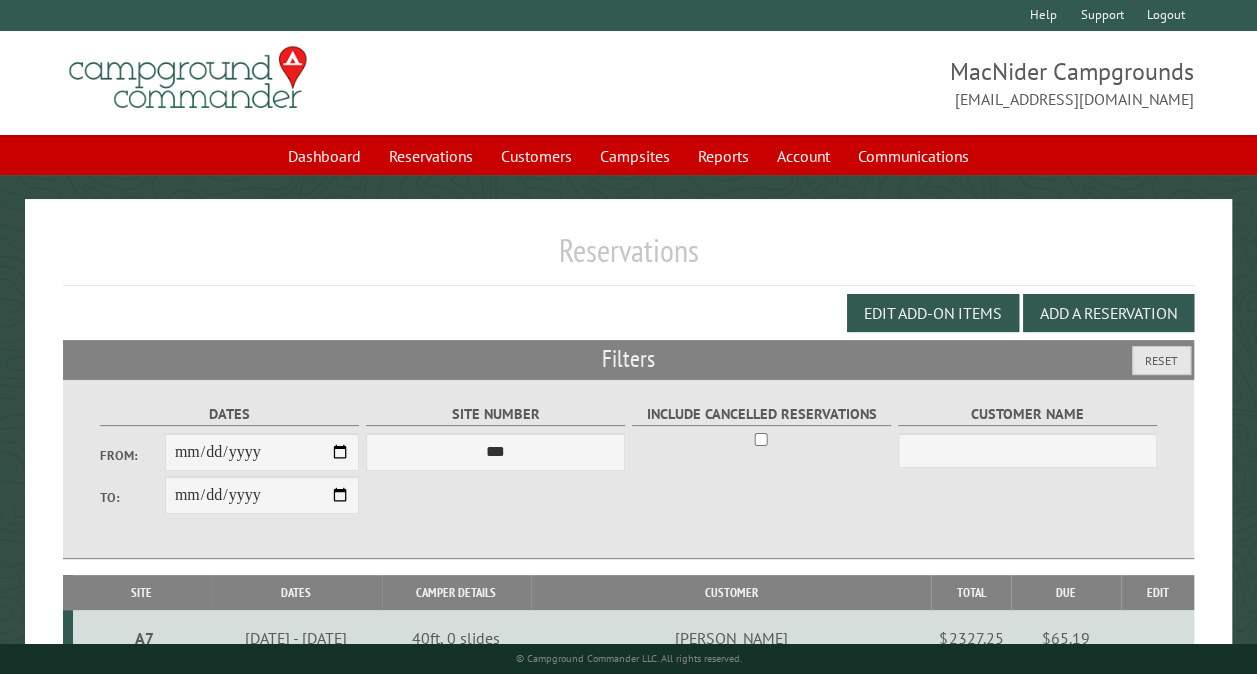 type on "**********" 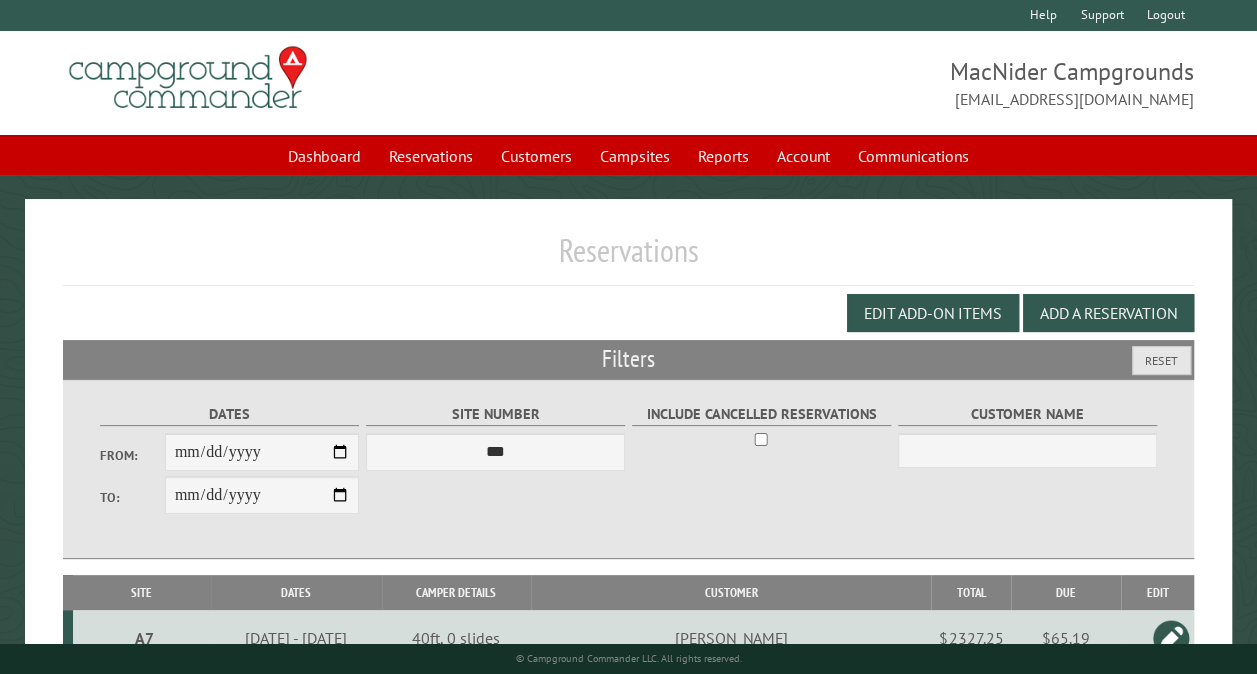 scroll, scrollTop: 589, scrollLeft: 0, axis: vertical 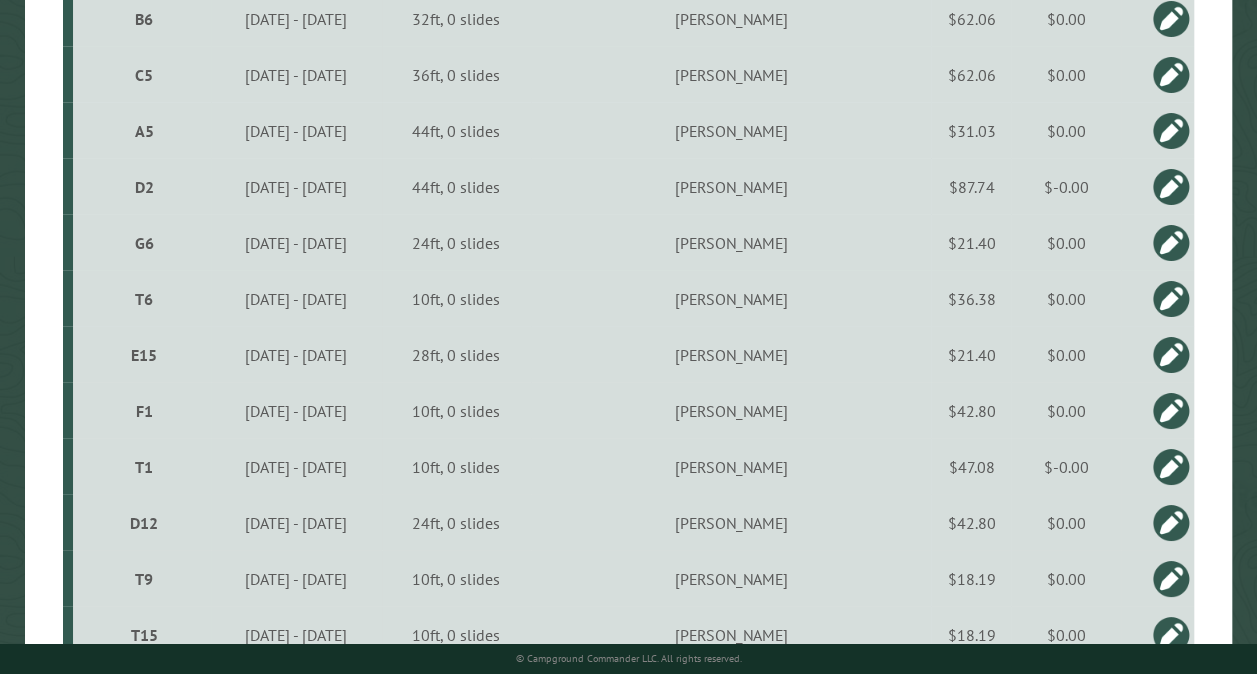 click on "D2" at bounding box center [144, 187] 